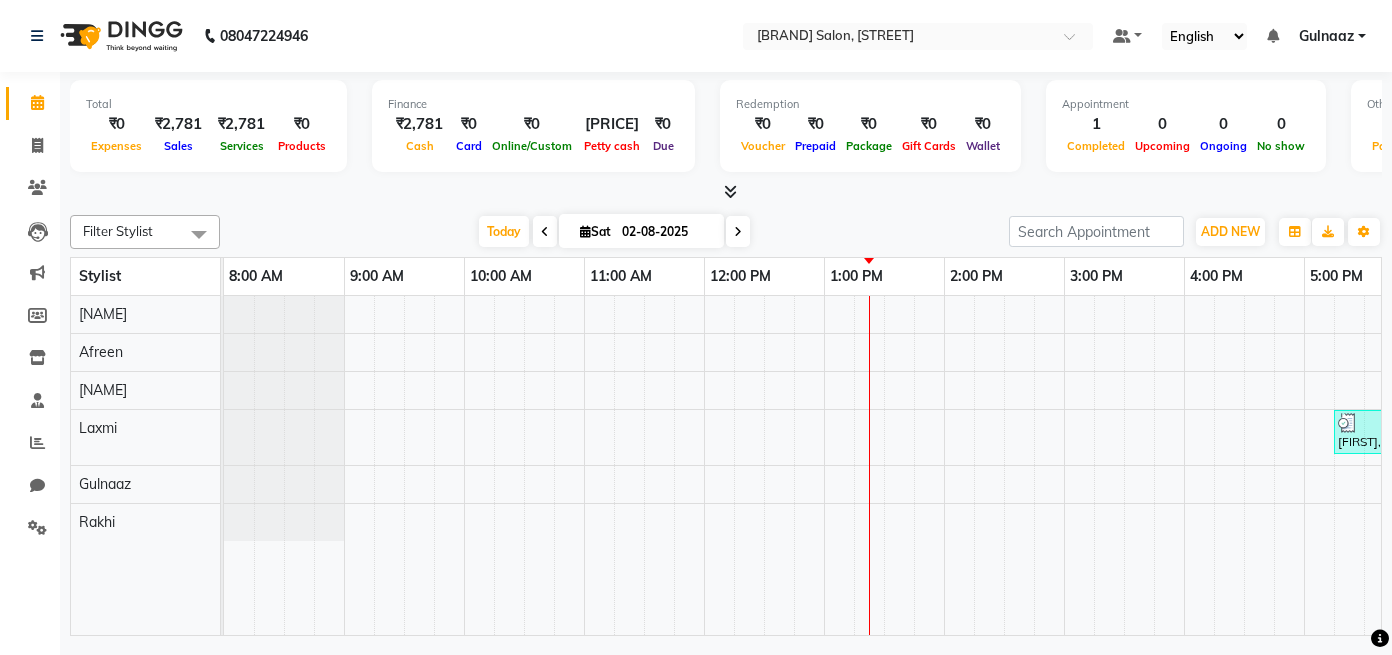 scroll, scrollTop: 0, scrollLeft: 0, axis: both 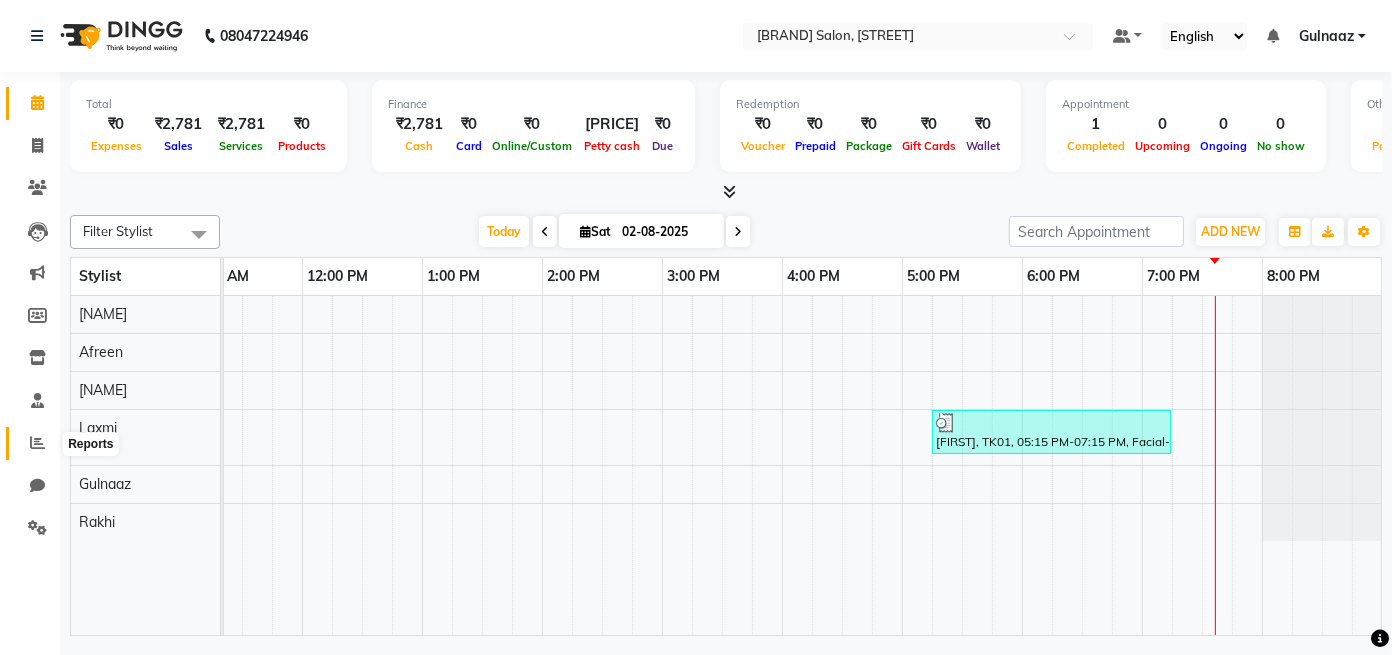 click 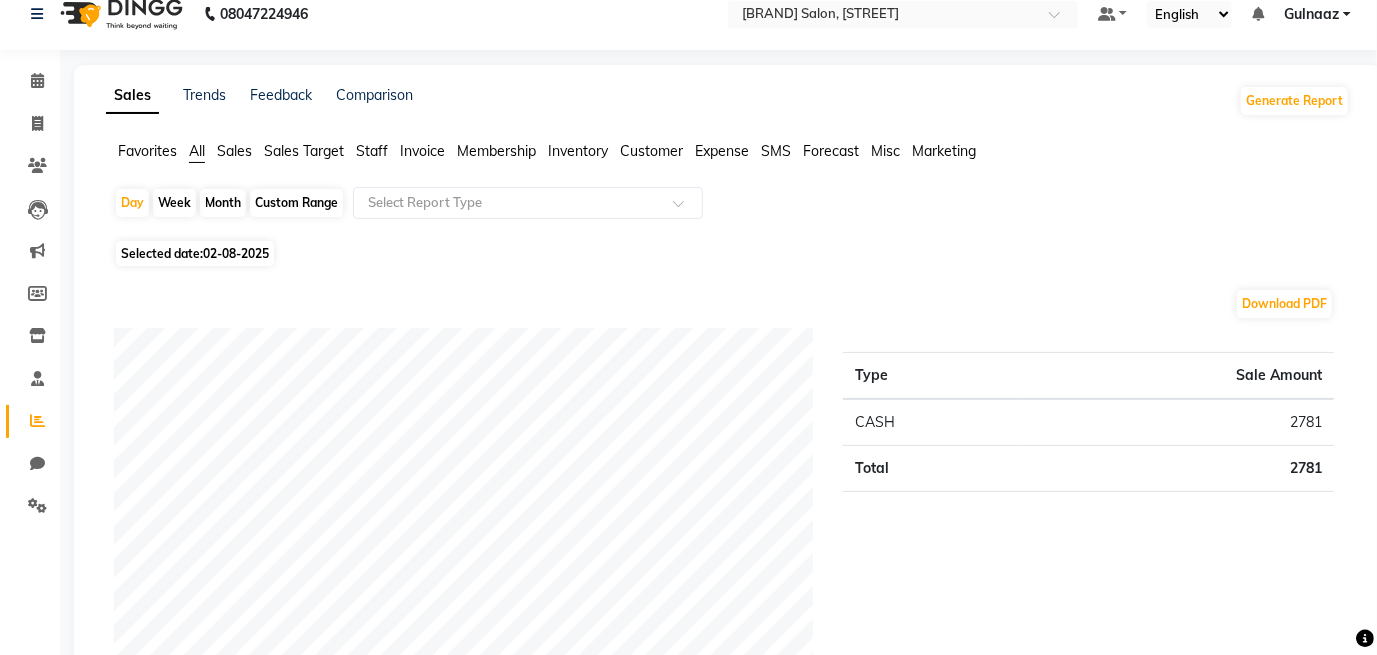 scroll, scrollTop: 40, scrollLeft: 0, axis: vertical 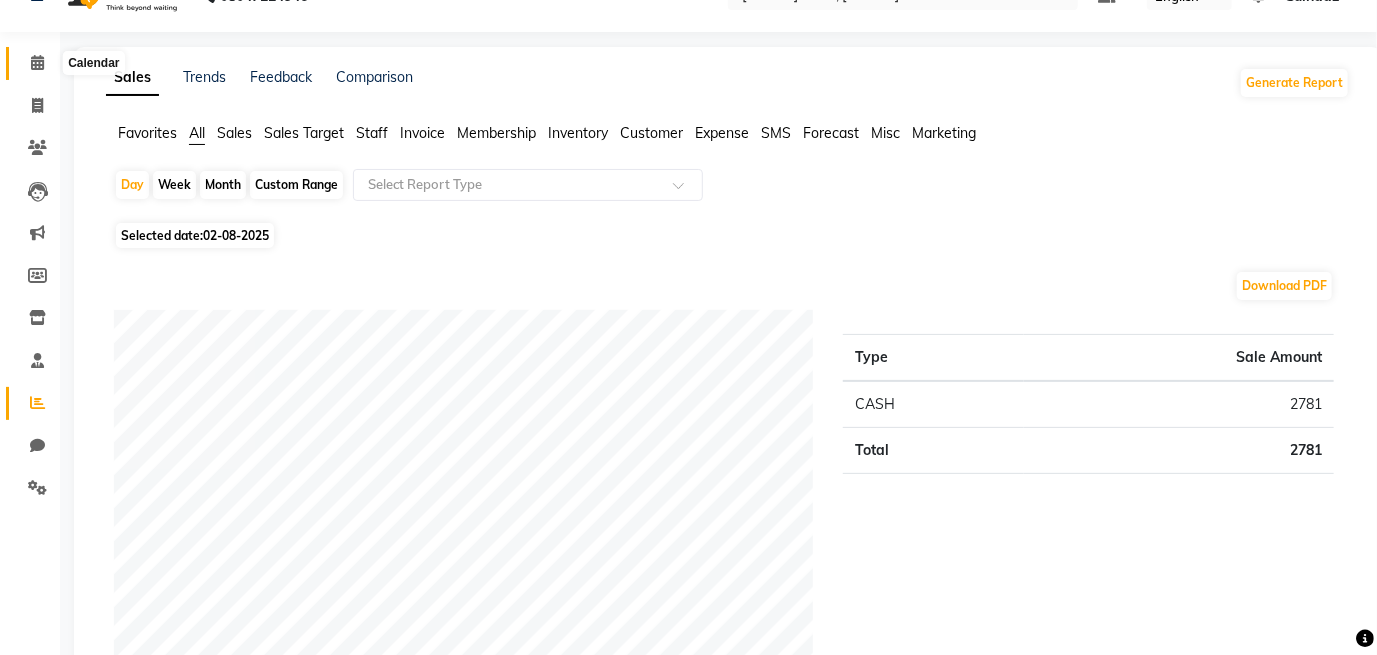 click 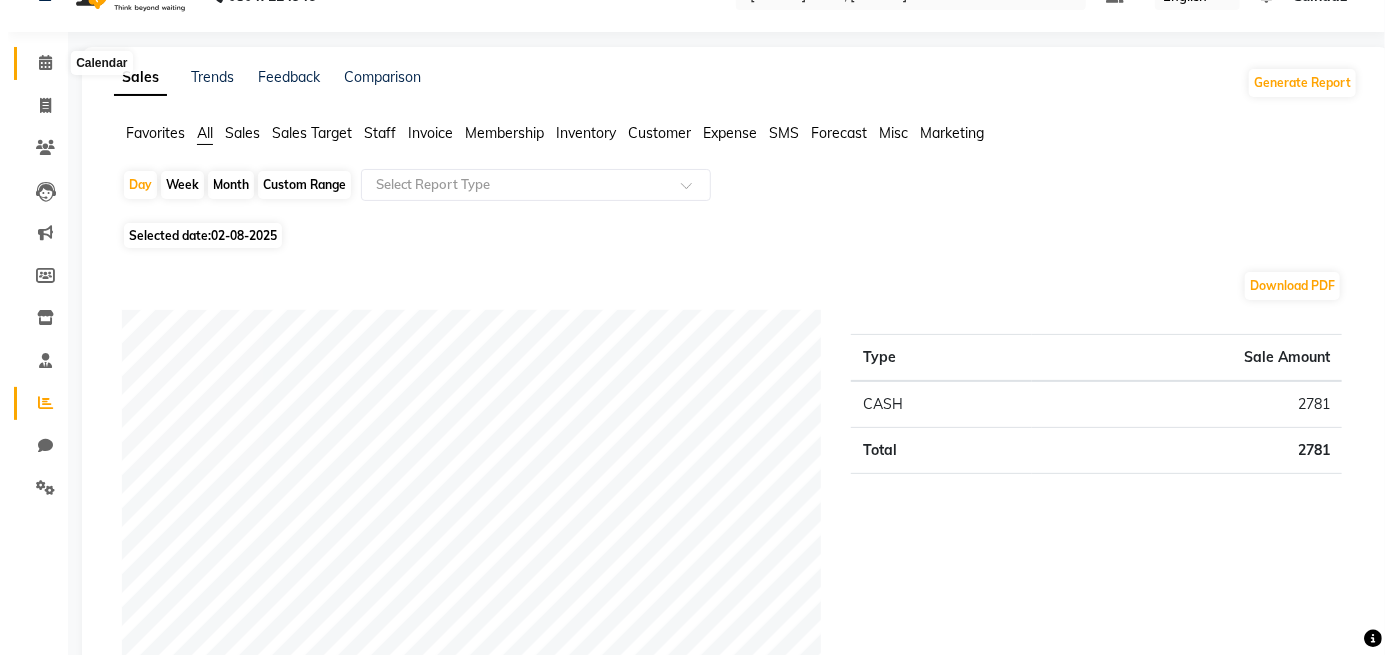 scroll, scrollTop: 0, scrollLeft: 0, axis: both 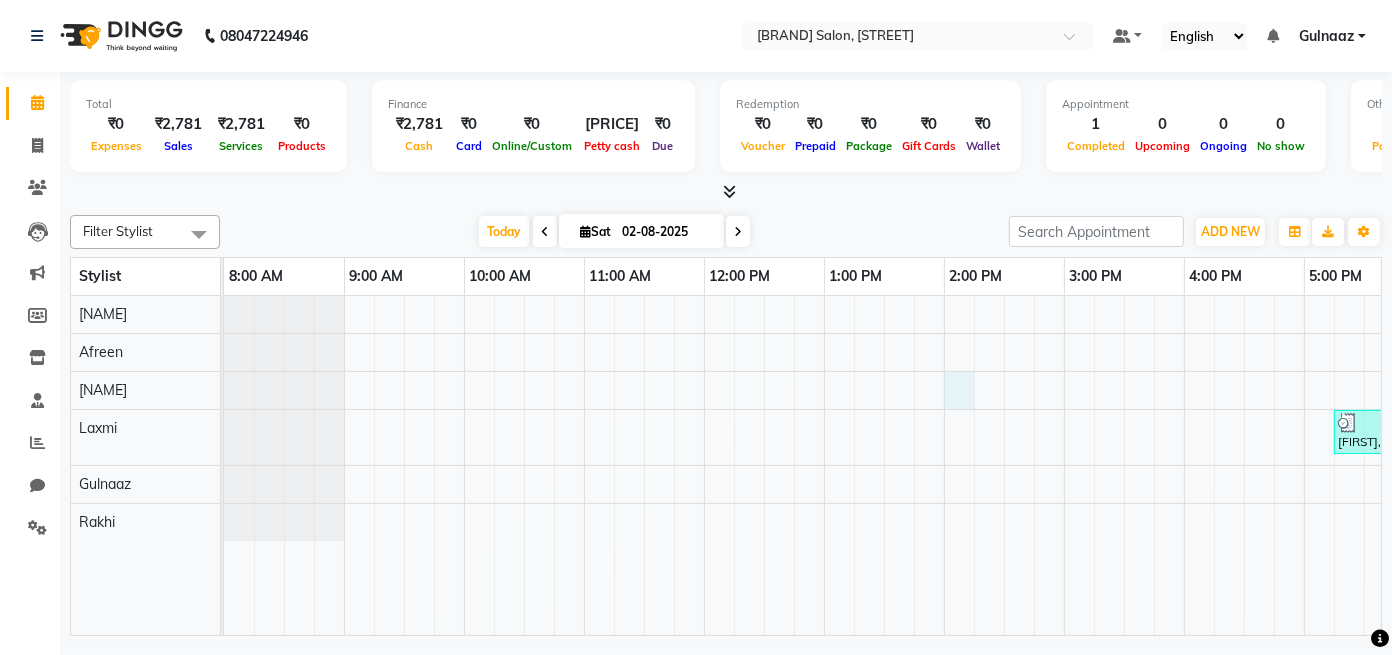 click on "[FIRST], TK01, 05:15 PM-07:15 PM, Facial-2300,Face & Neck(S)-700,Eyebrows(S)-50,Upperlip(S)-40" at bounding box center [1004, 465] 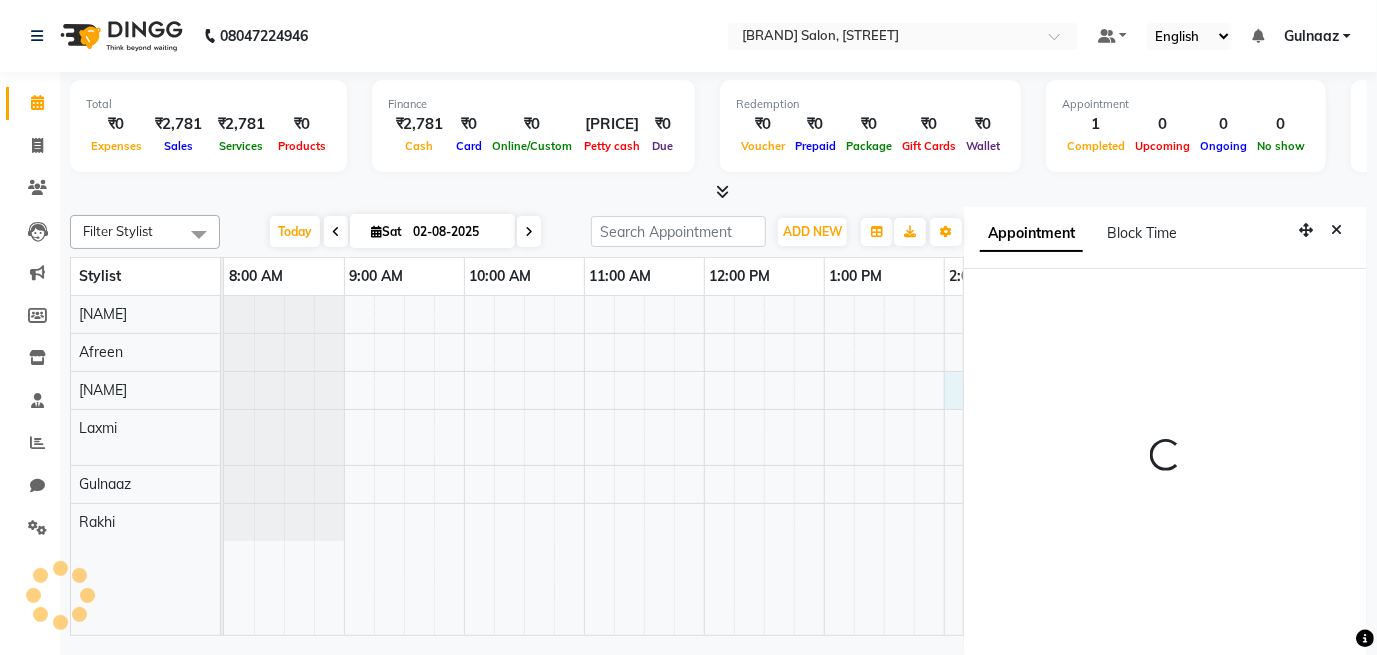 scroll, scrollTop: 9, scrollLeft: 0, axis: vertical 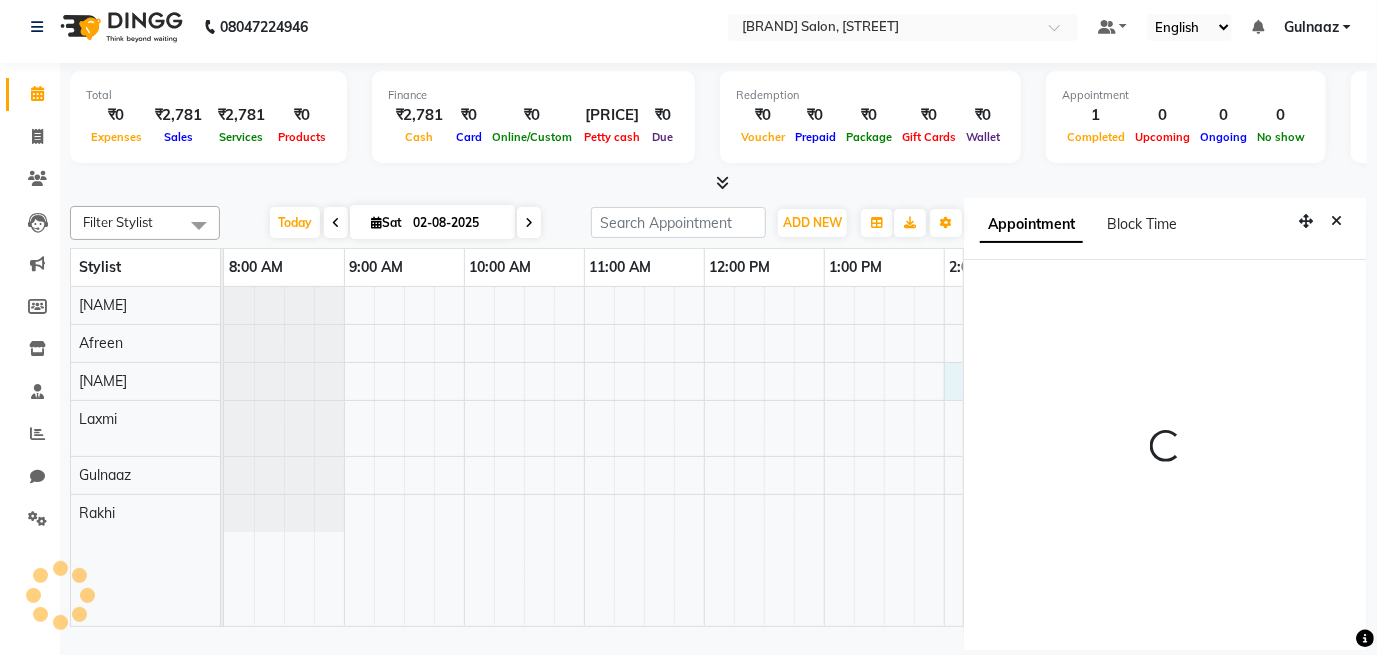 select on "[ZIP]" 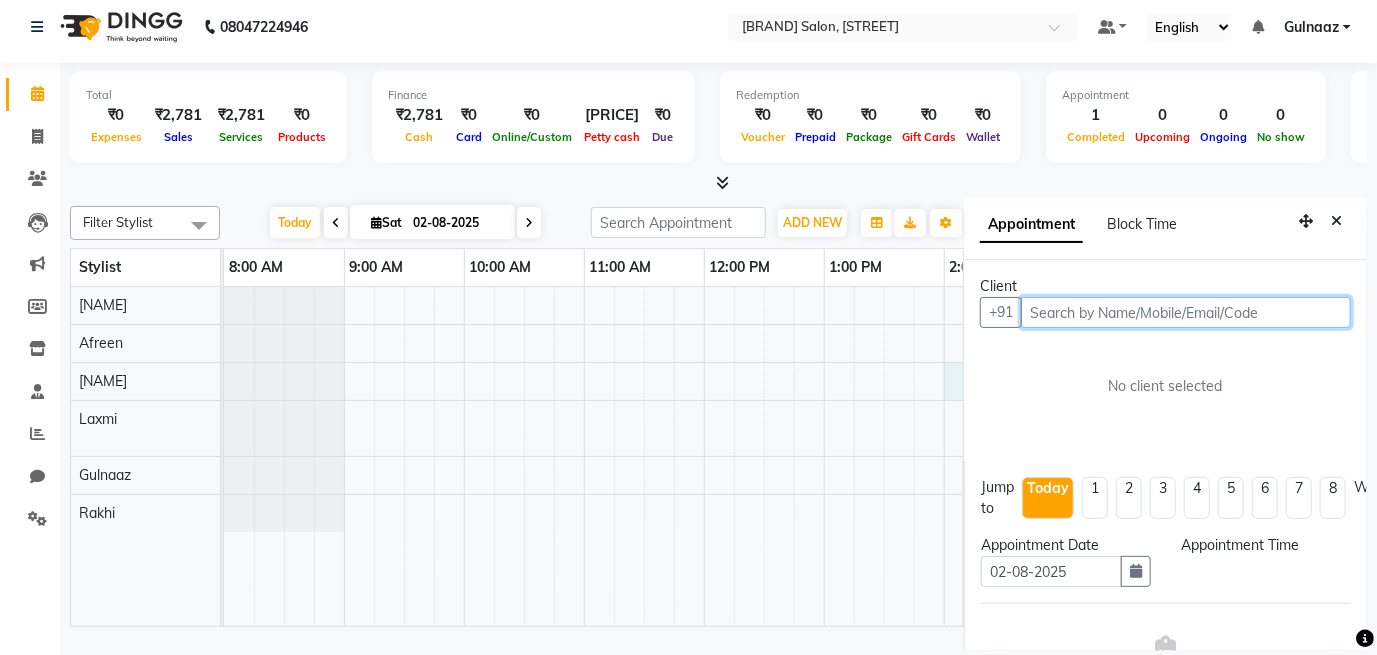 select on "840" 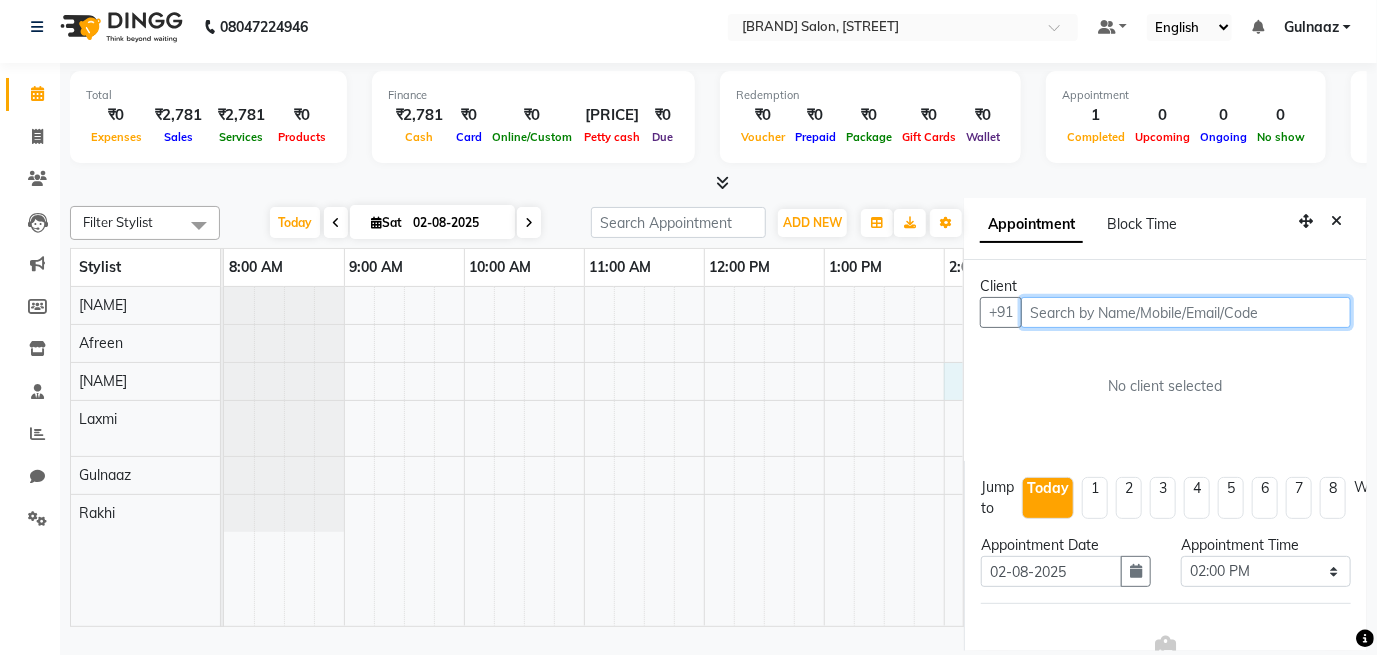 click at bounding box center (1186, 312) 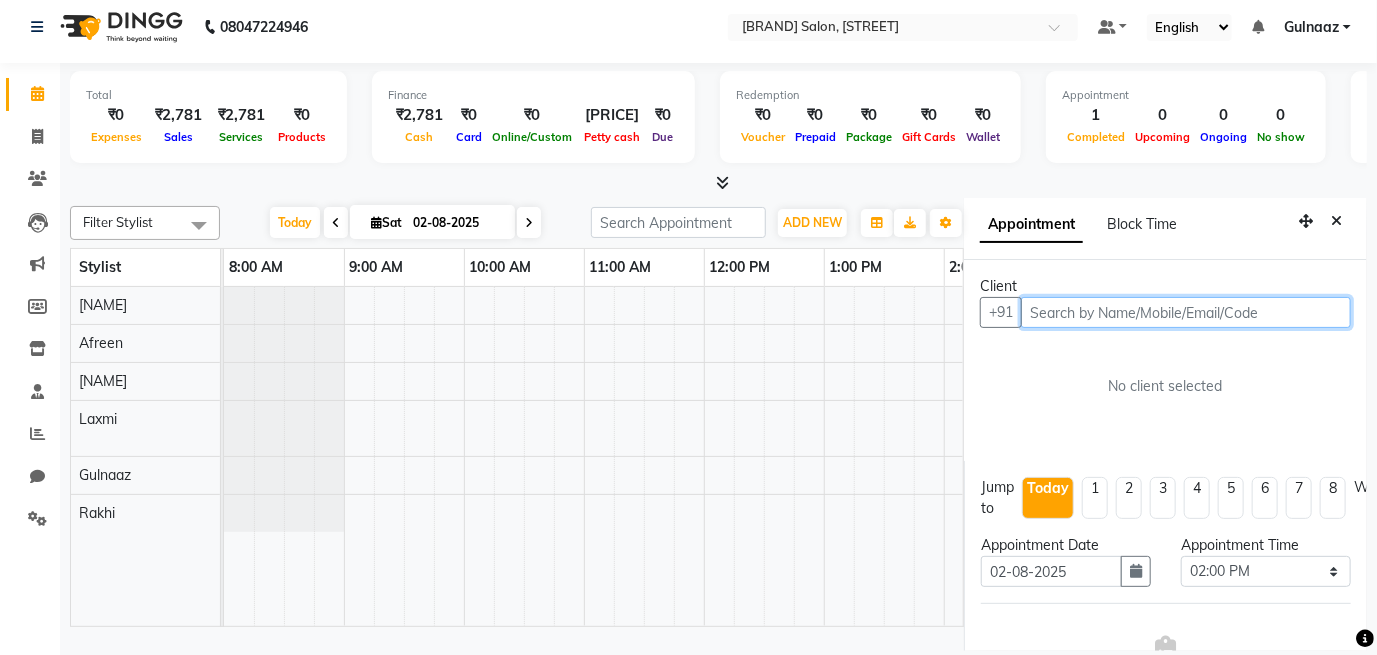 click at bounding box center (1186, 312) 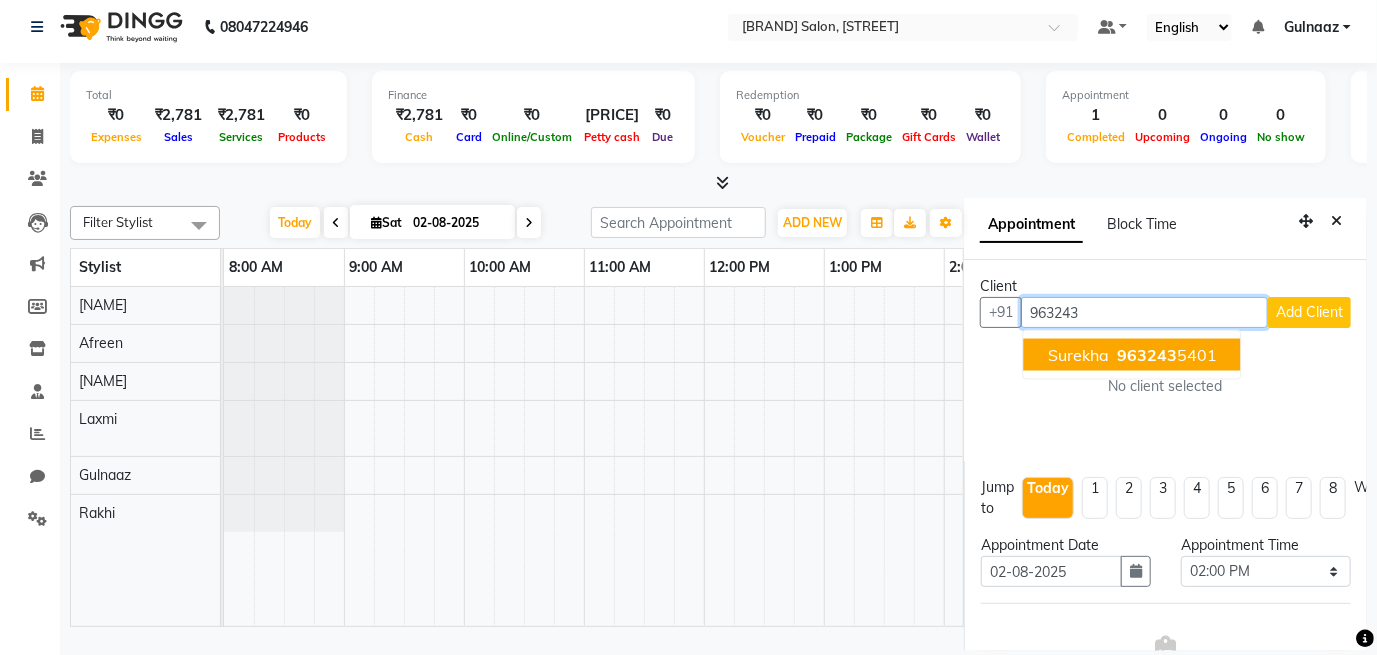 click on "Surekha" at bounding box center (1078, 355) 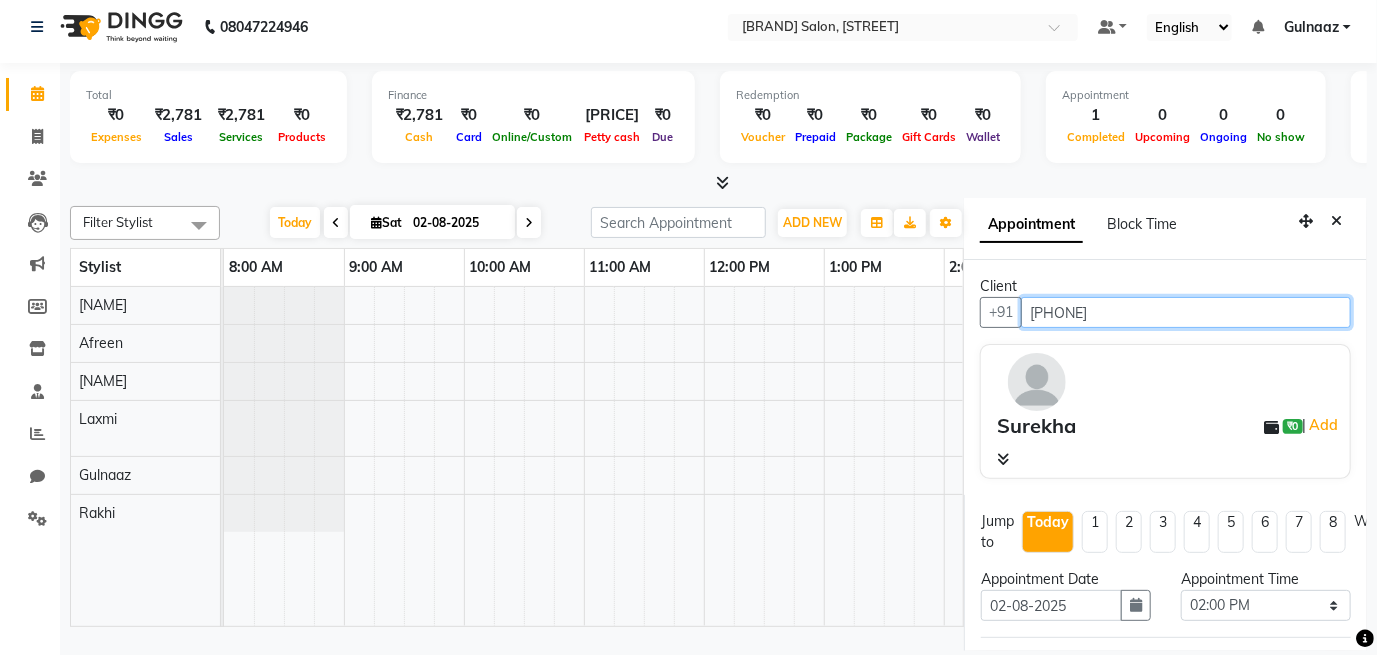 type on "[PHONE]" 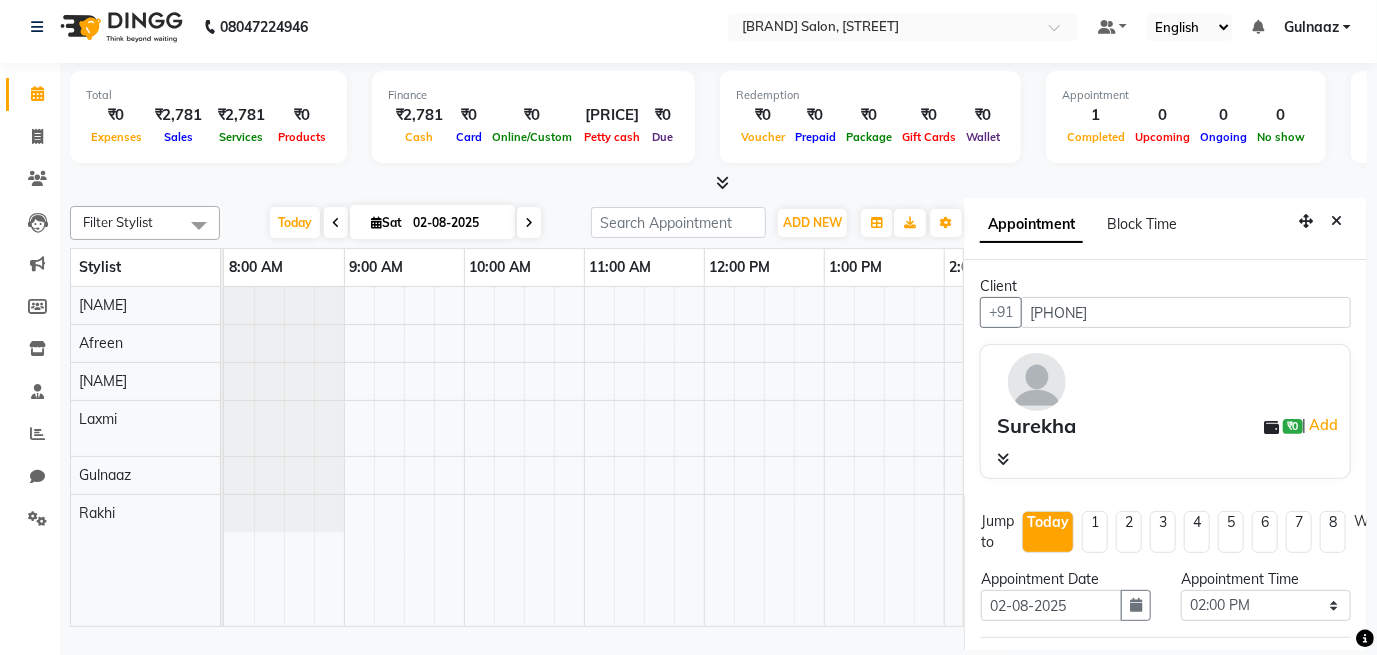 click on "Surekha" at bounding box center (1036, 426) 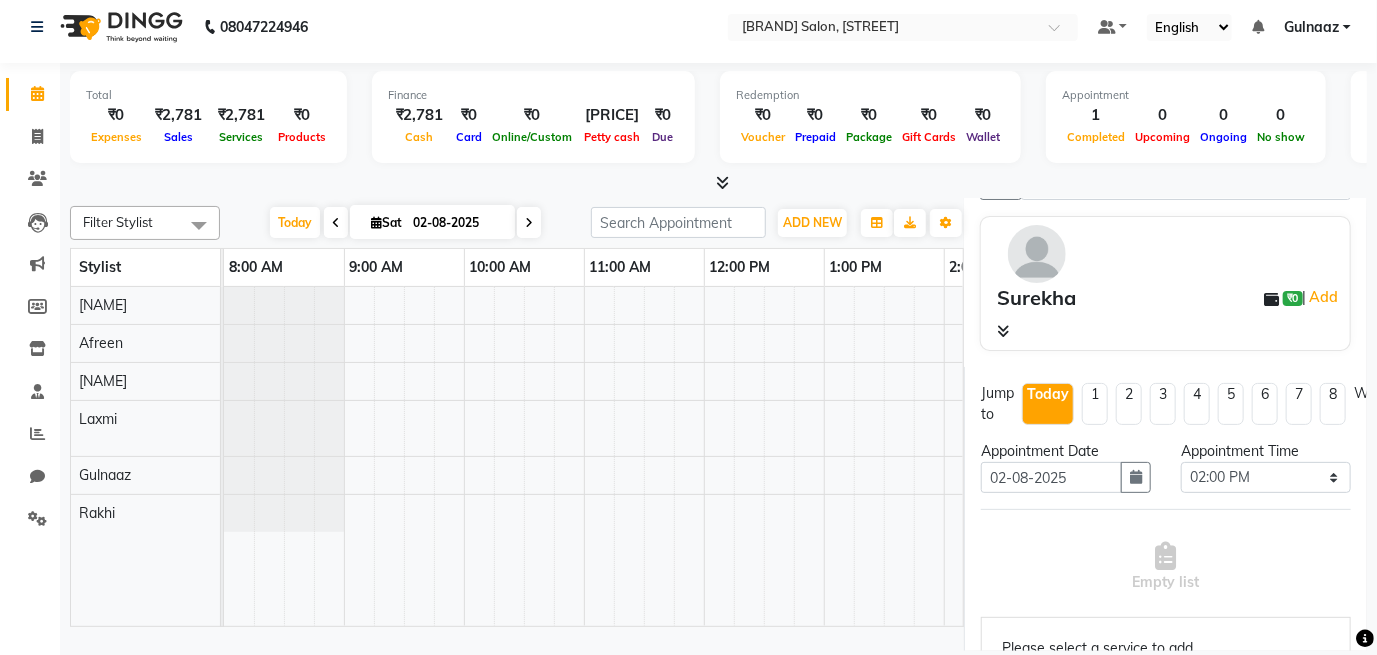 scroll, scrollTop: 305, scrollLeft: 0, axis: vertical 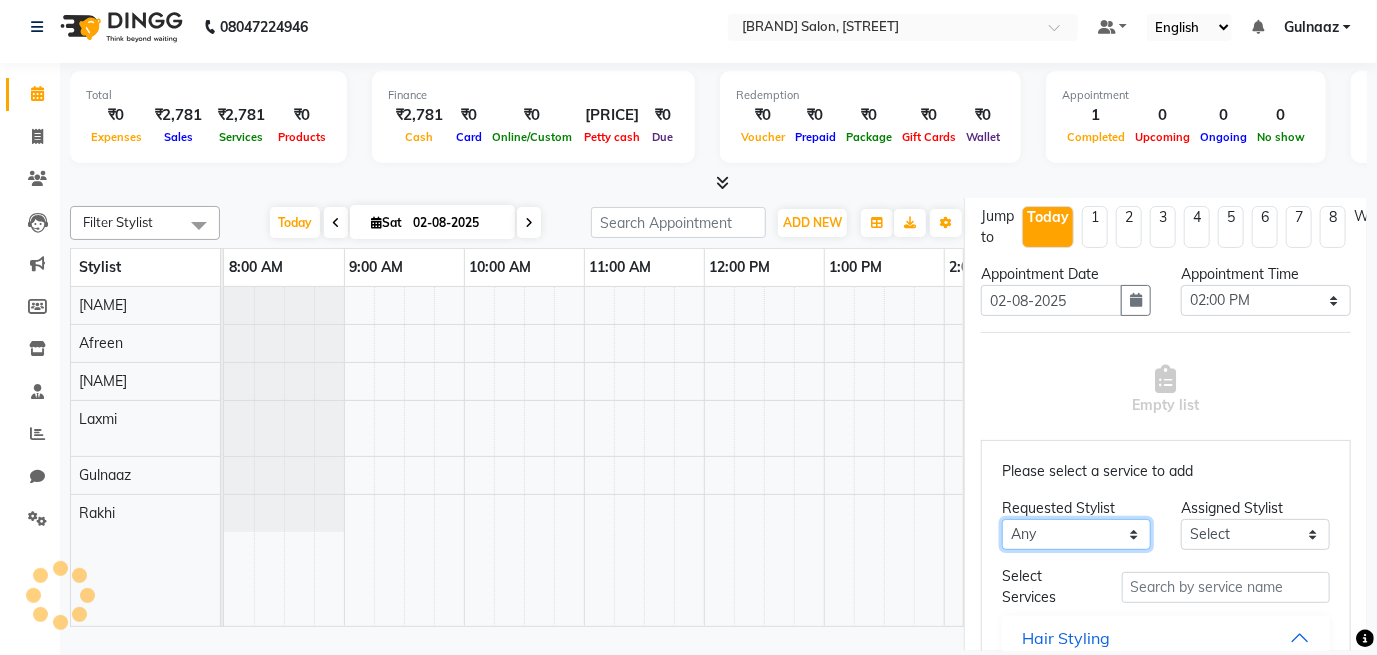 click on "Any [FIRST] [FIRST] [FIRST] [FIRST] [FIRST]" at bounding box center (1076, 534) 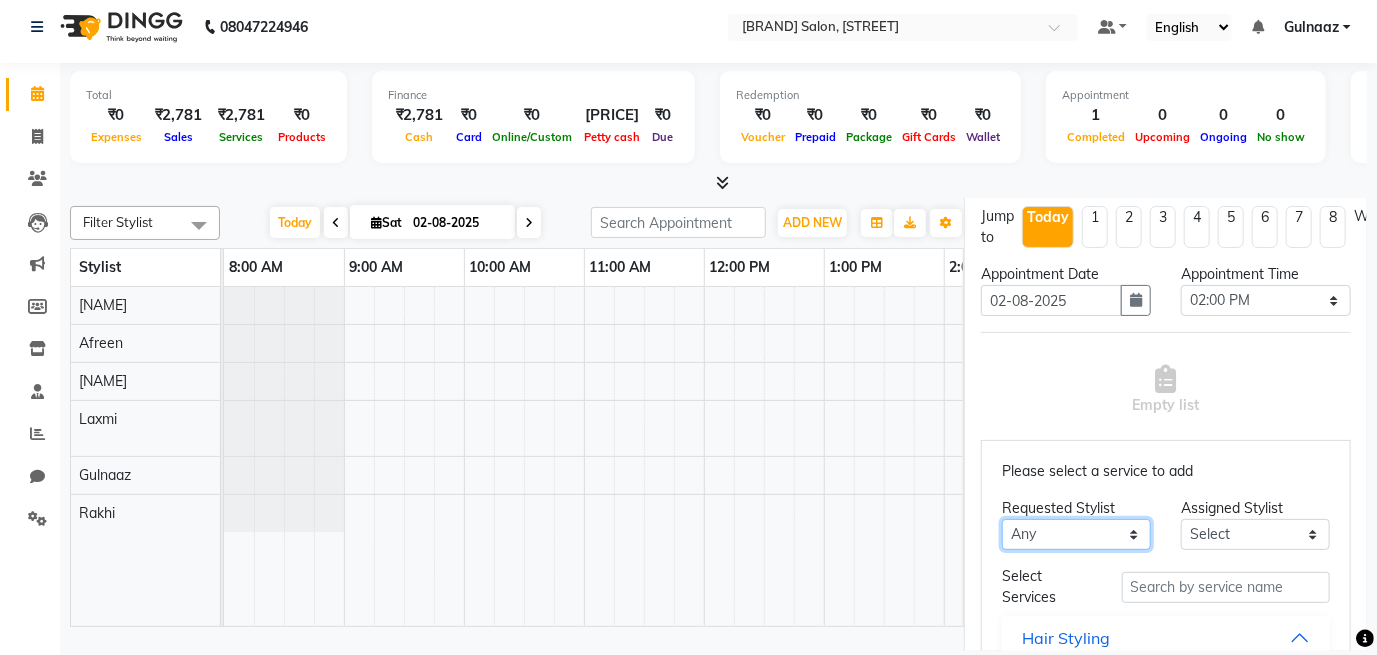 select on "[ZIP]" 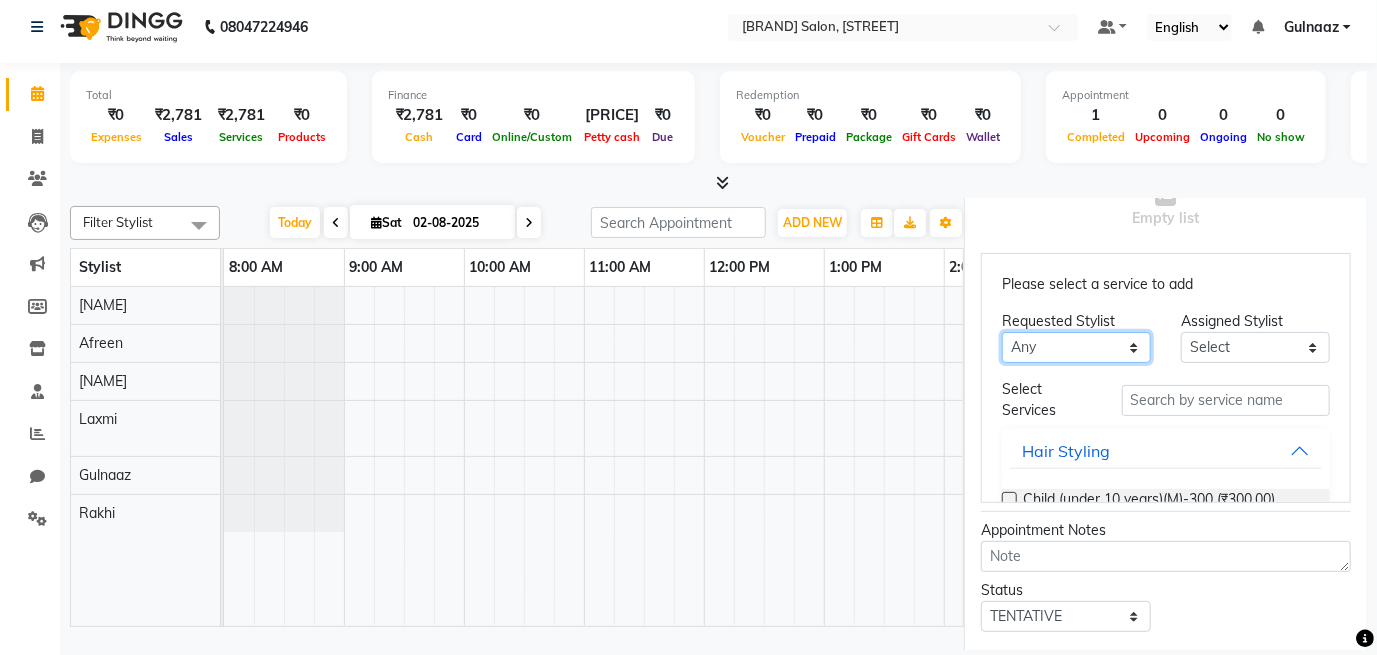 scroll, scrollTop: 502, scrollLeft: 0, axis: vertical 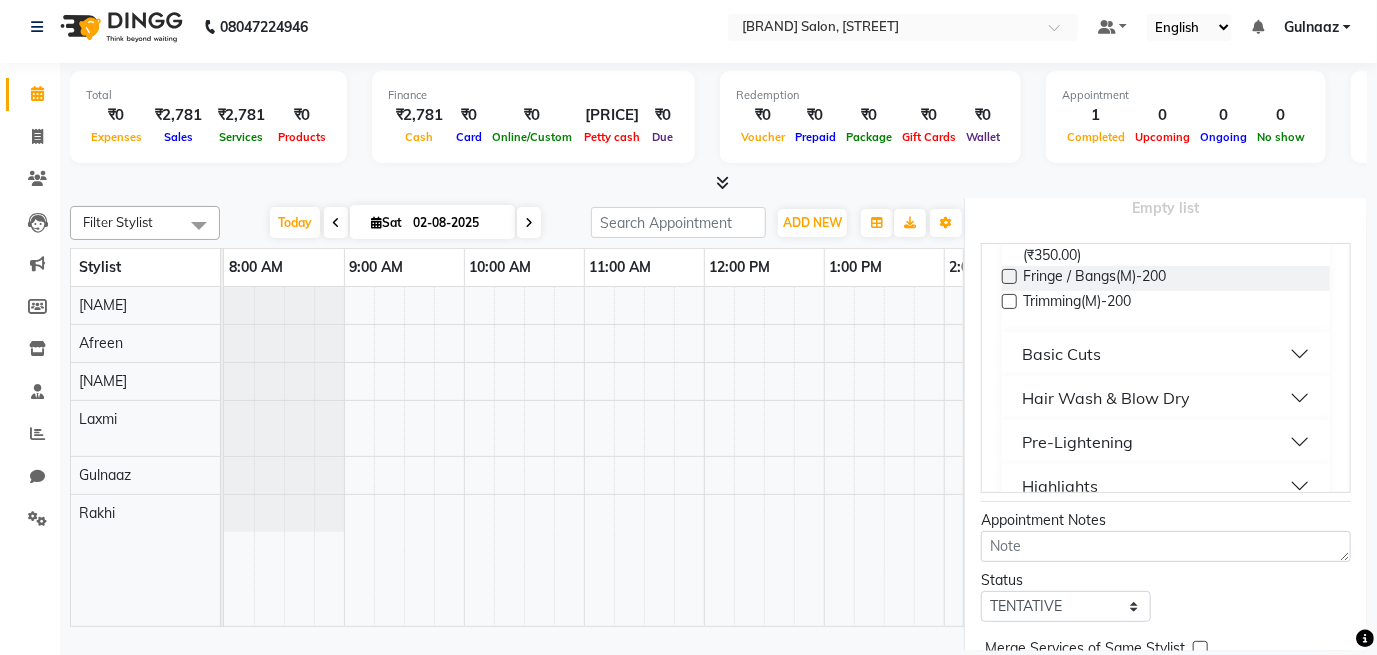 click on "Basic Cuts" at bounding box center [1166, 354] 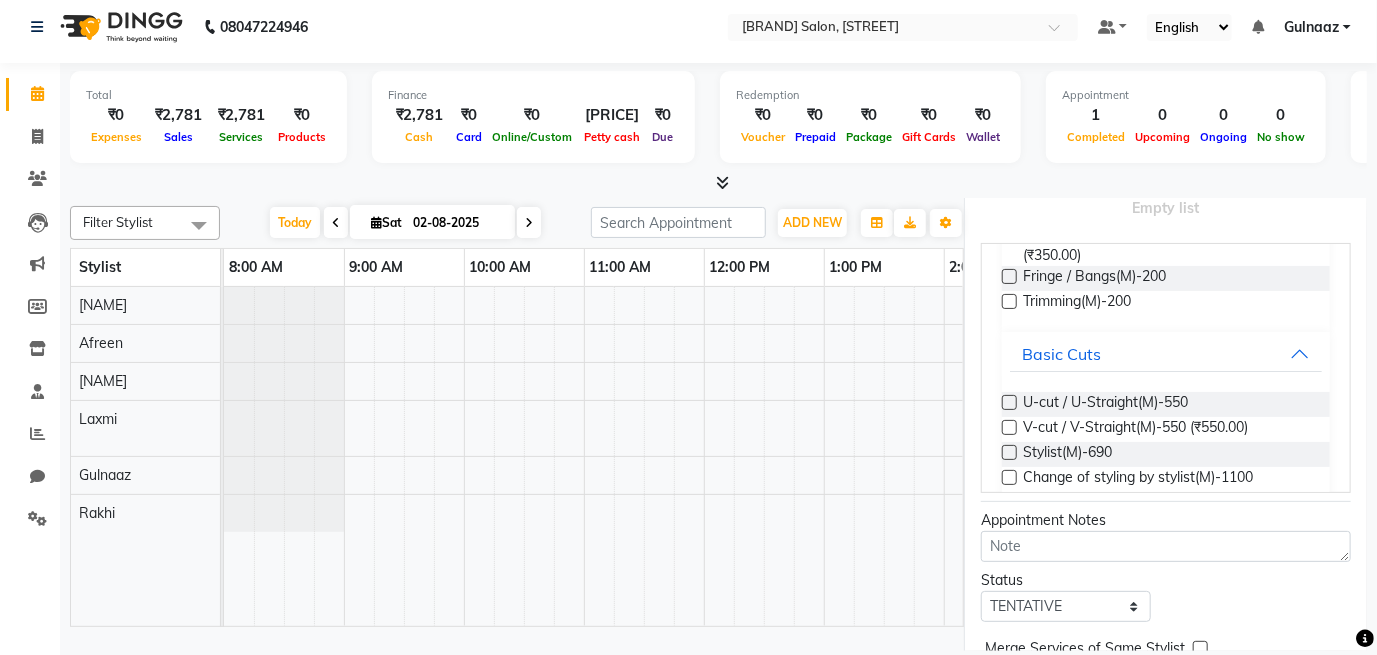 click at bounding box center (1009, 452) 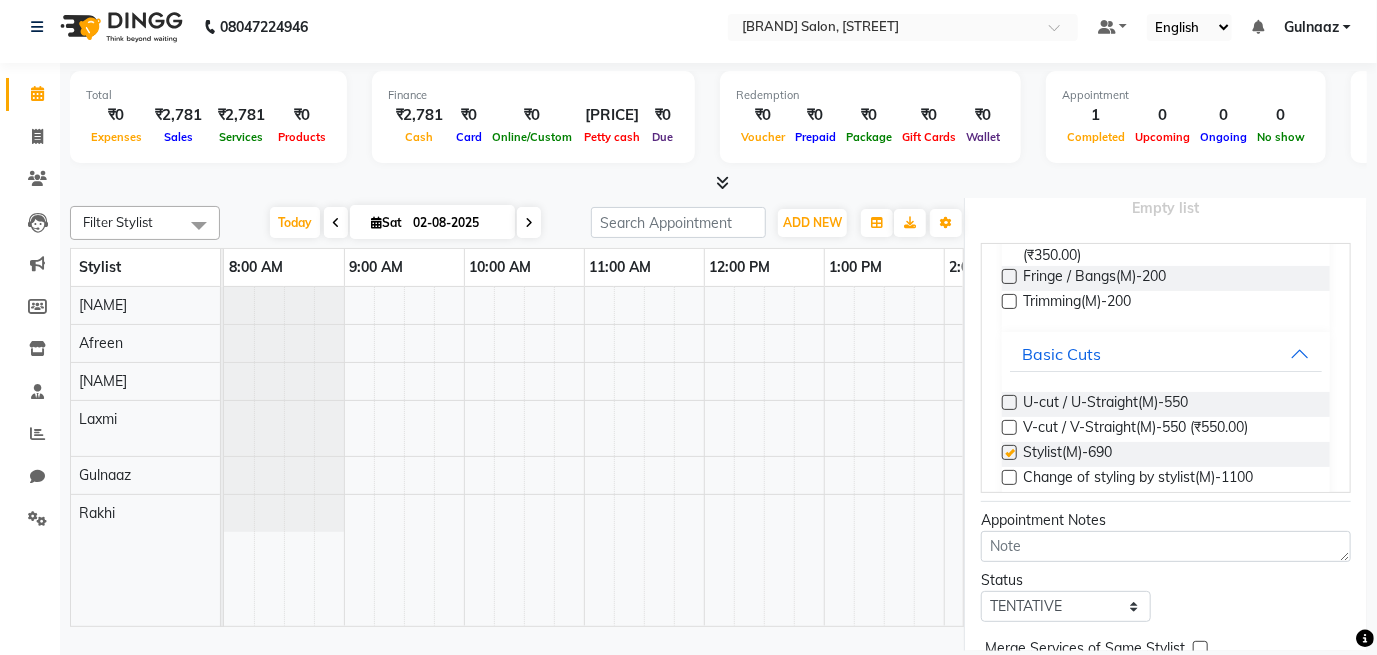 scroll, scrollTop: 436, scrollLeft: 0, axis: vertical 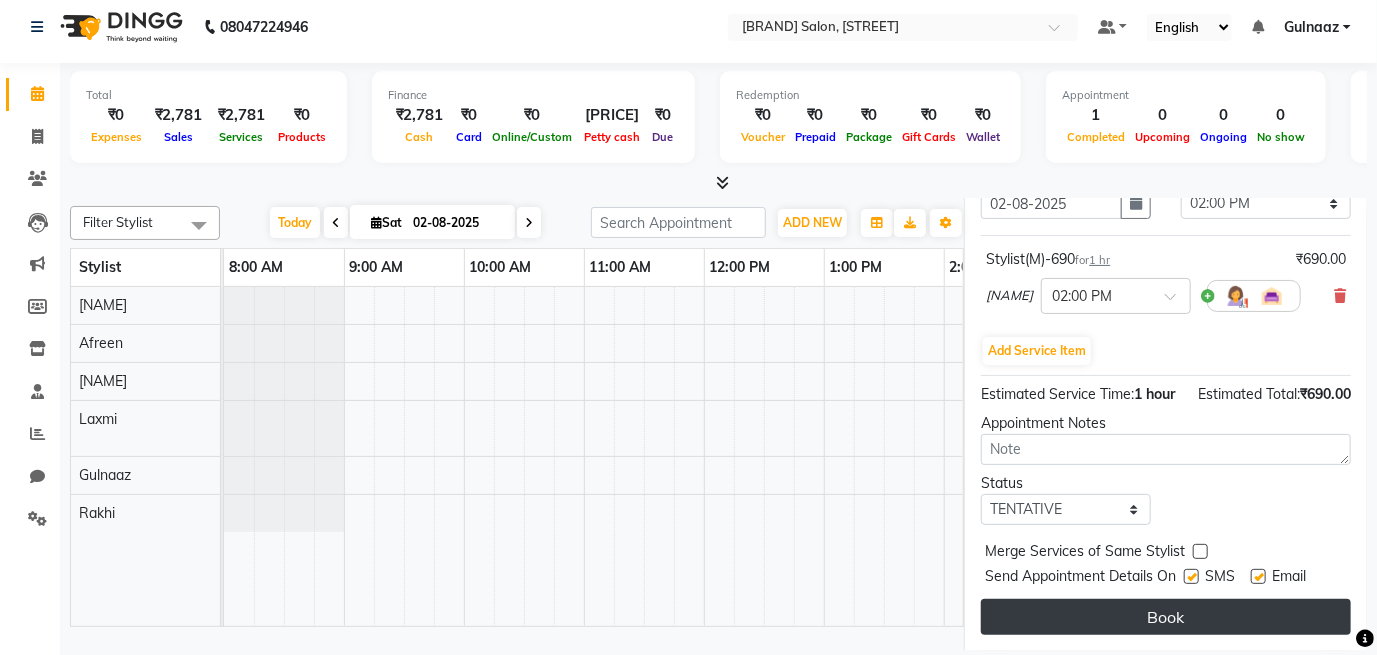 click on "Book" at bounding box center [1166, 617] 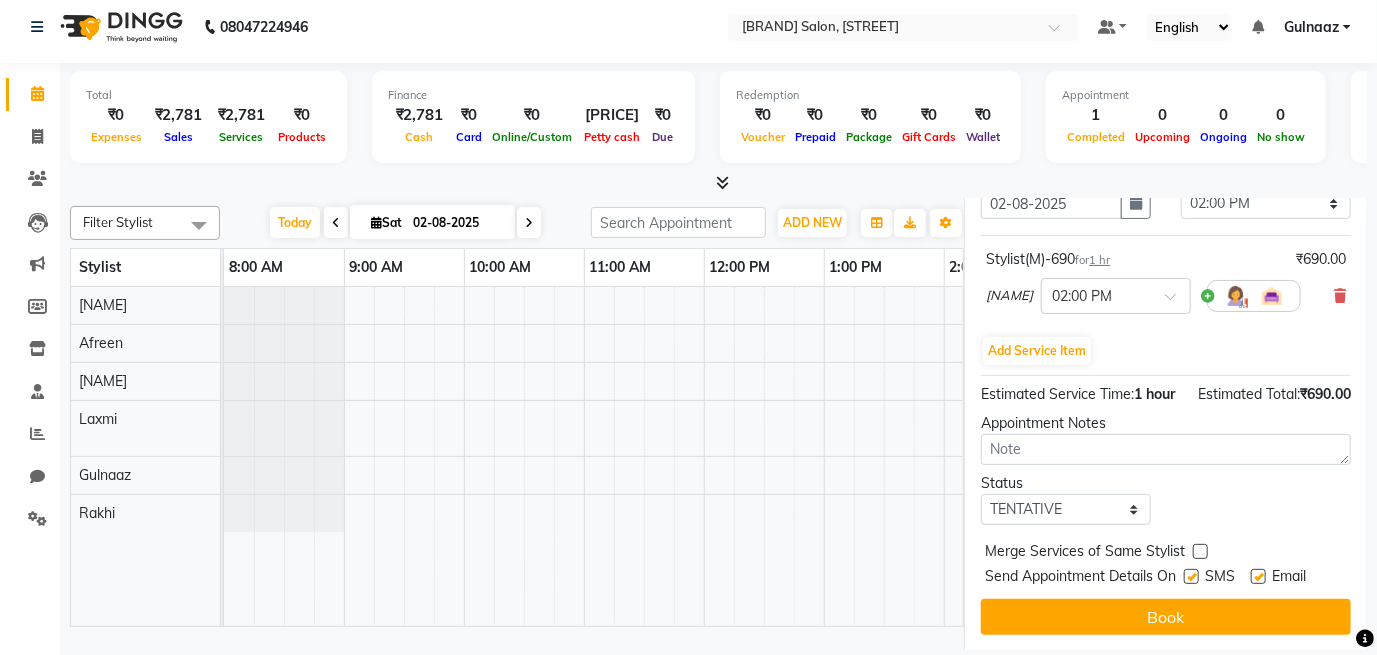 select on "[ZIP]" 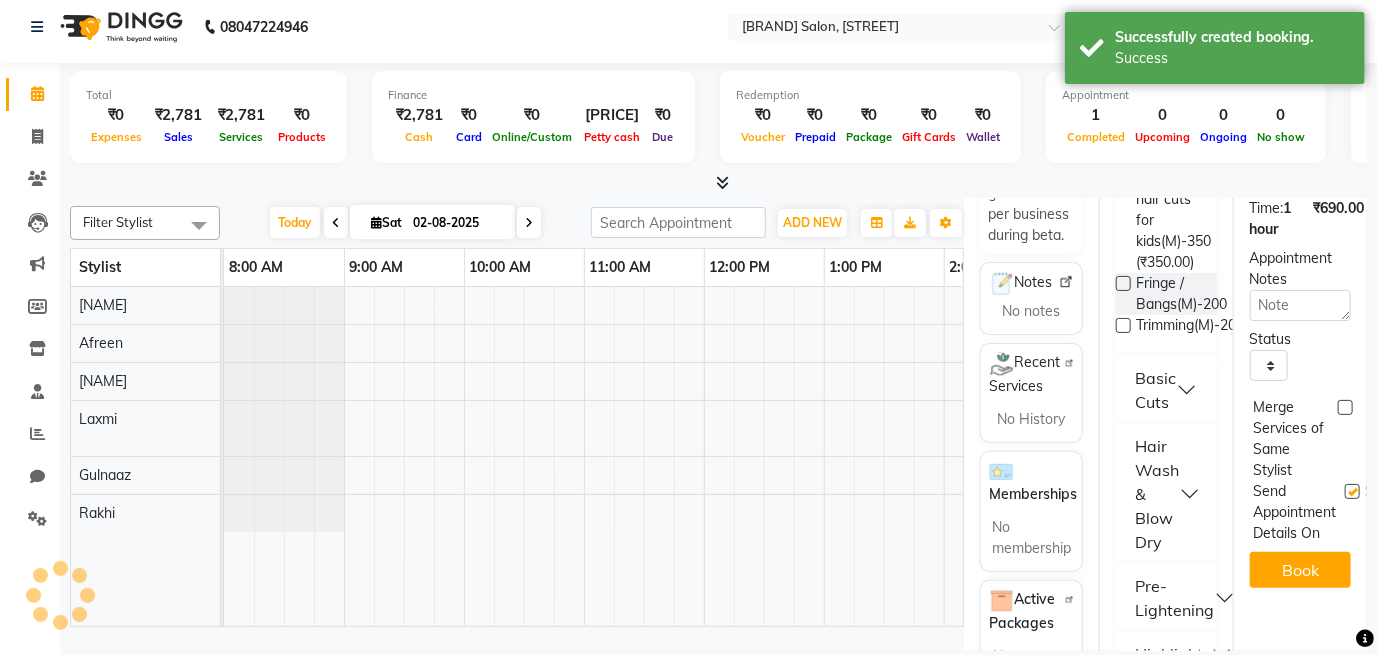 scroll, scrollTop: 0, scrollLeft: 0, axis: both 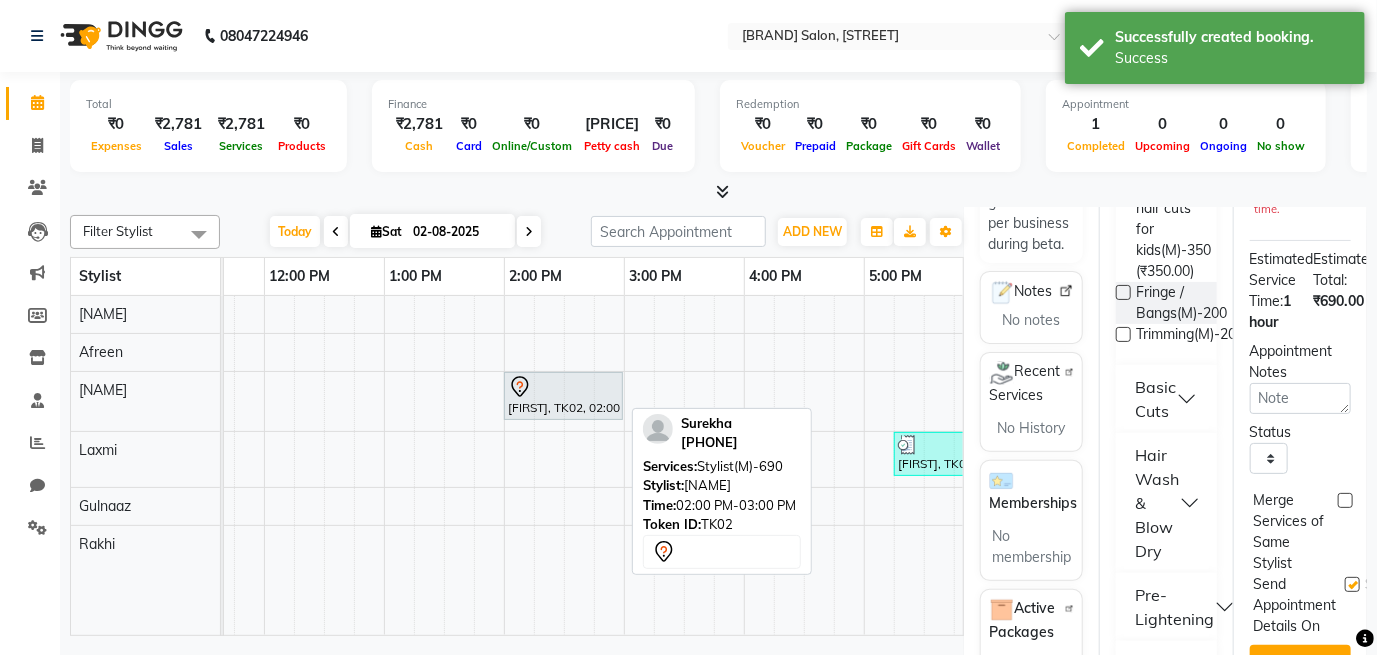 click on "[FIRST], TK02, 02:00 PM-03:00 PM, Stylist(M)-690" at bounding box center [563, 396] 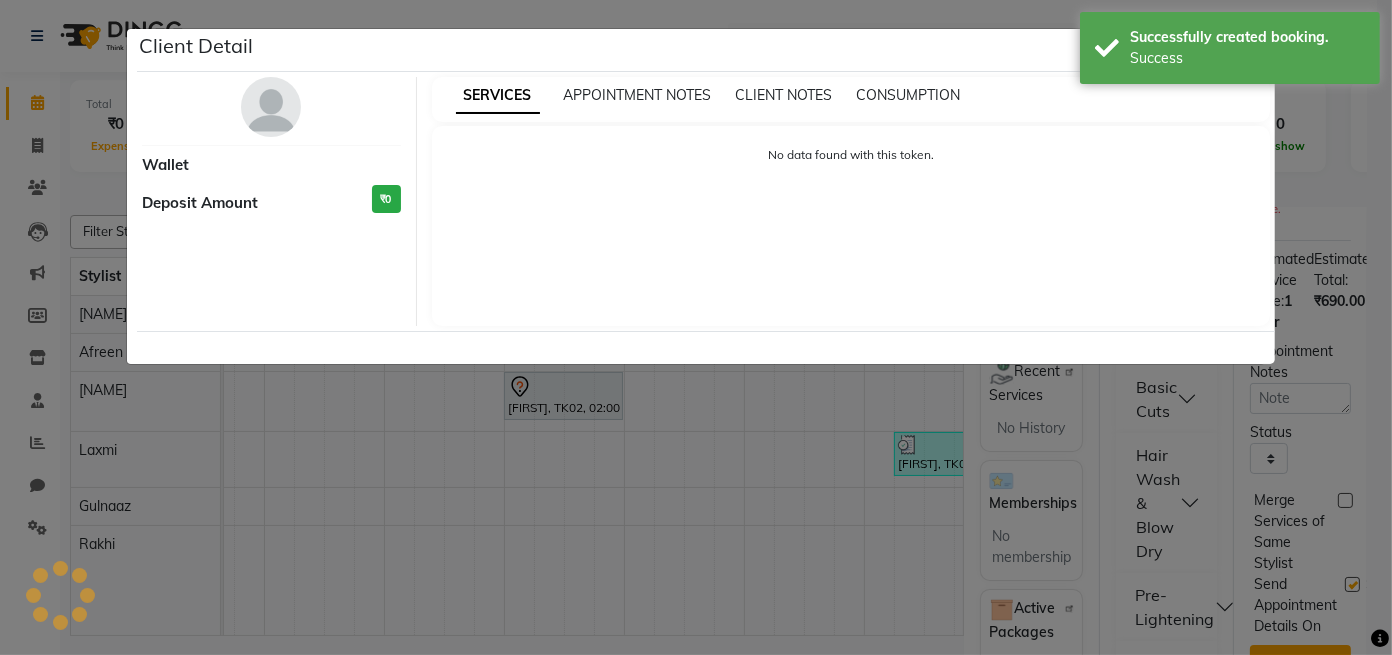 select on "7" 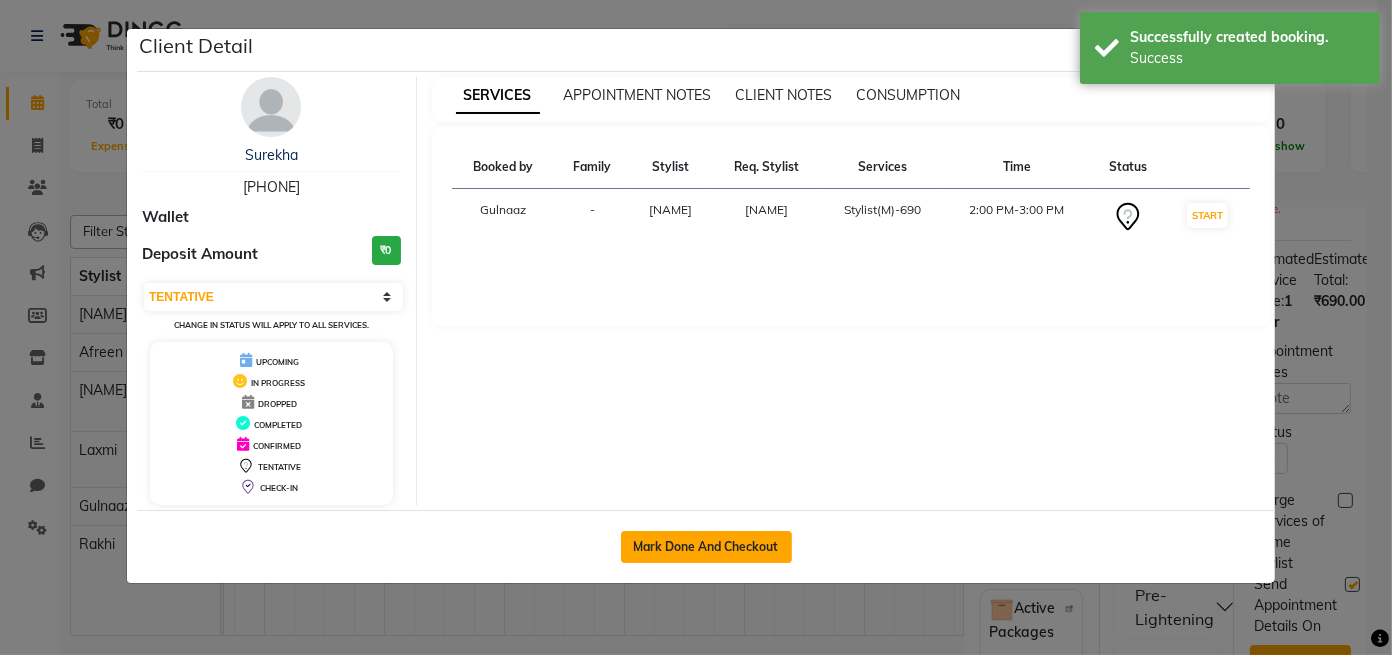 click on "Mark Done And Checkout" 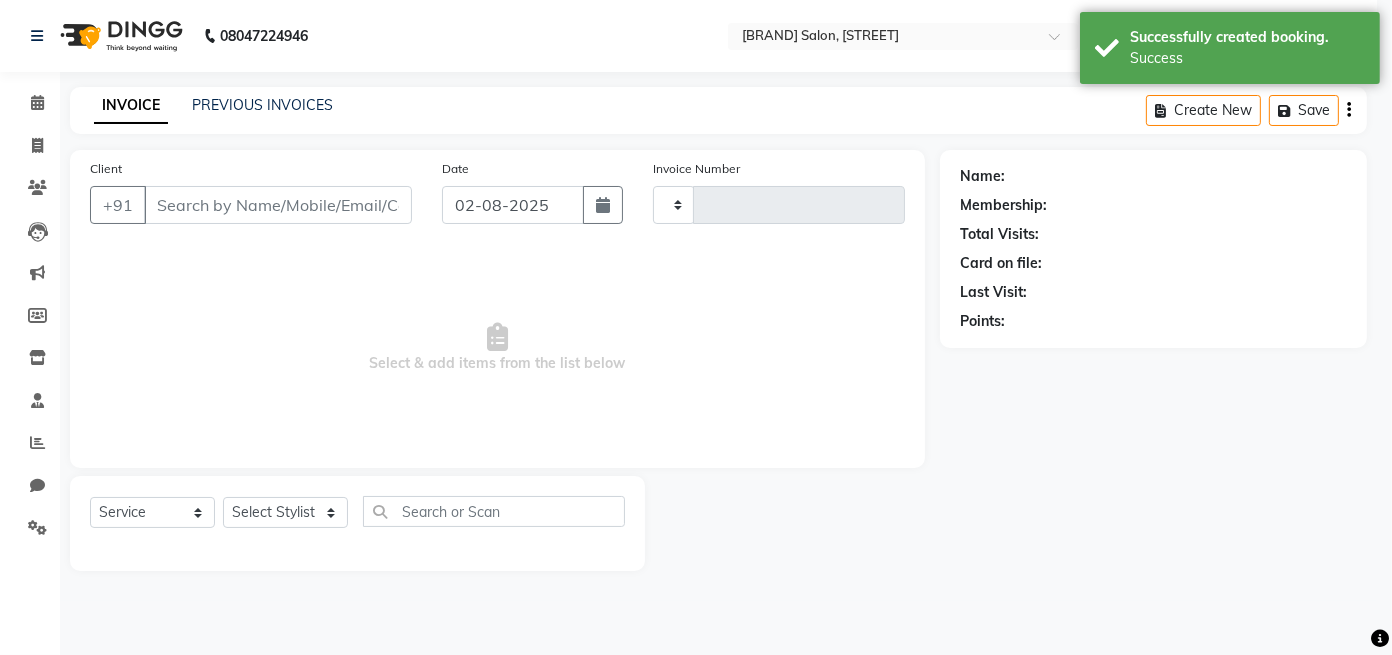 type on "0192" 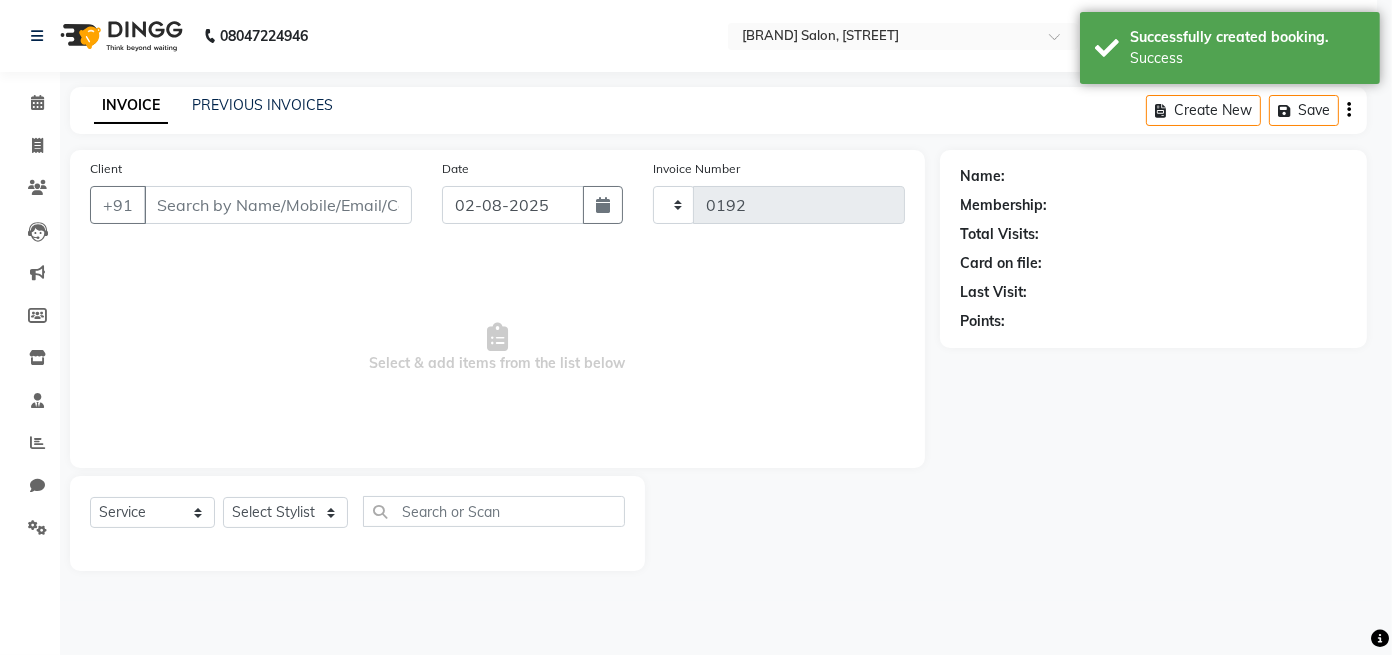 select on "8235" 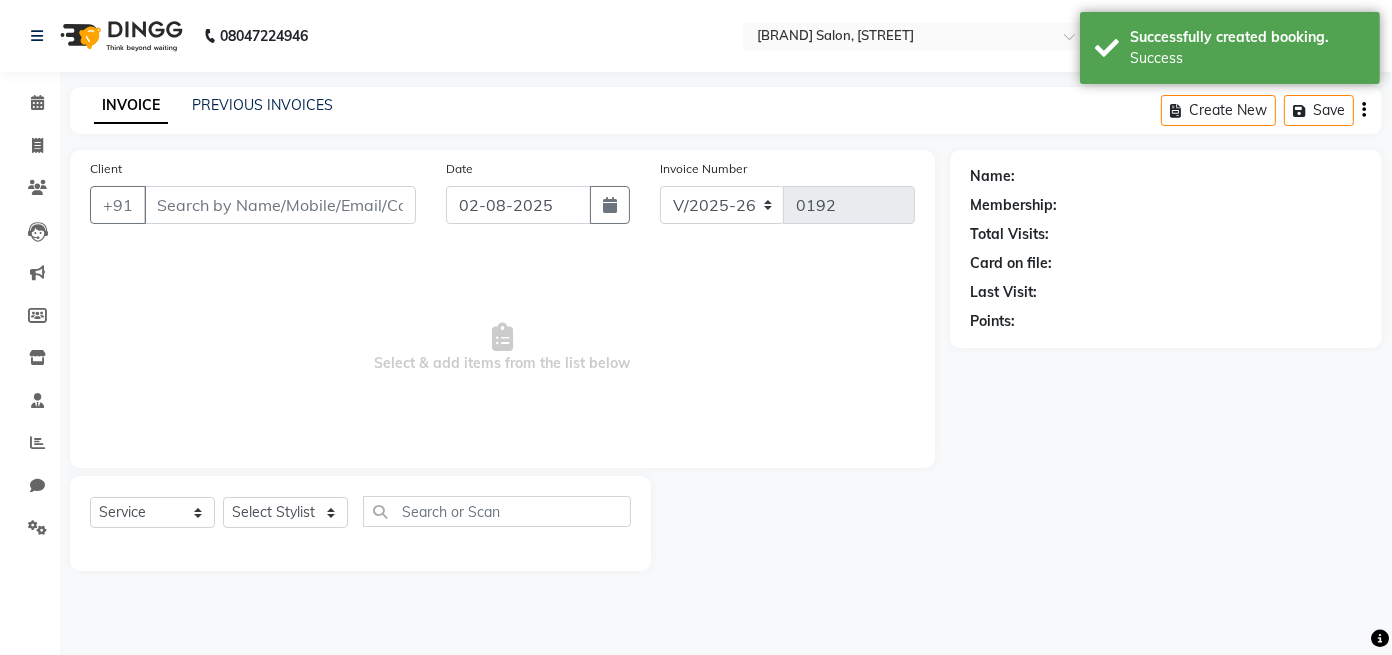 type on "[PHONE]" 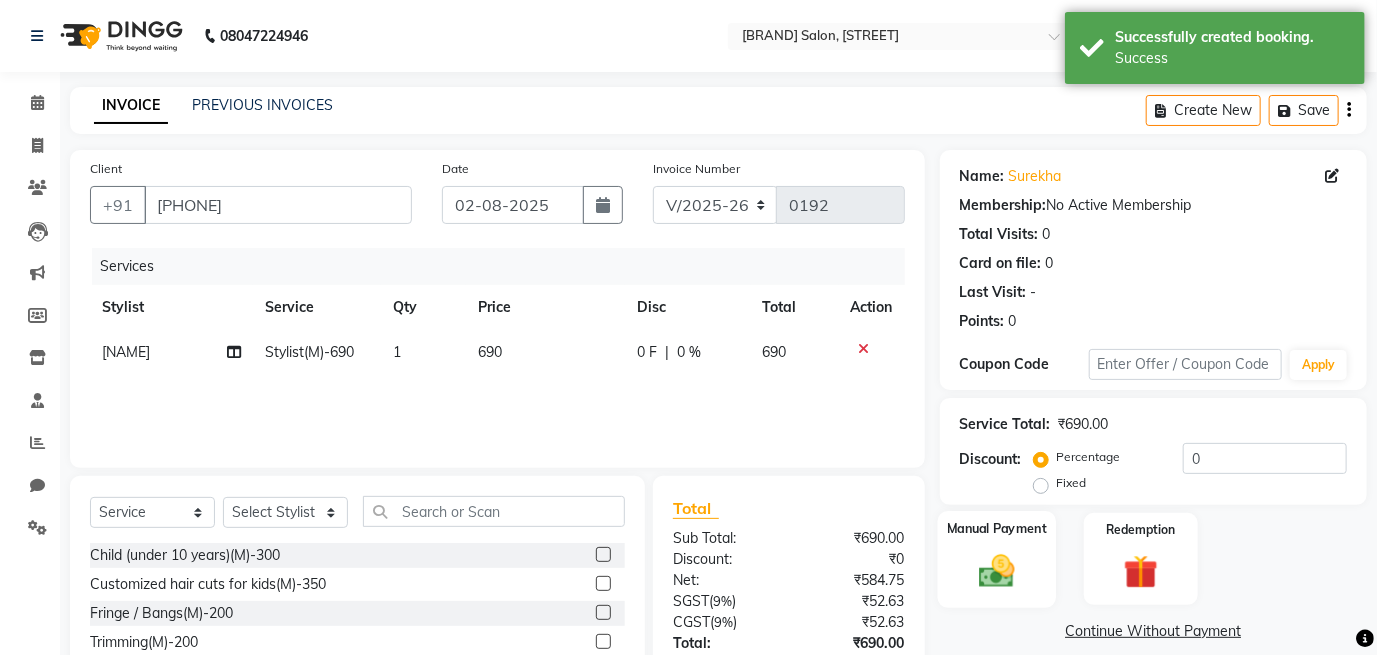 click on "Manual Payment" 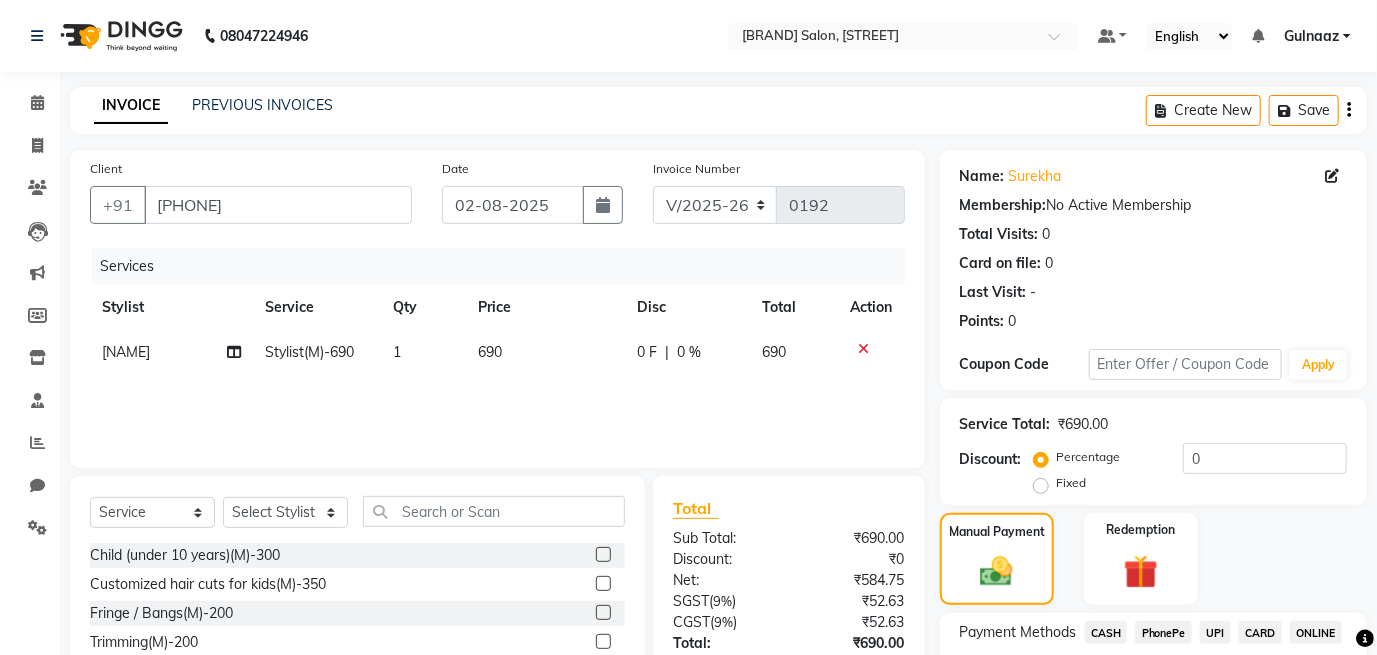 click on "CASH" 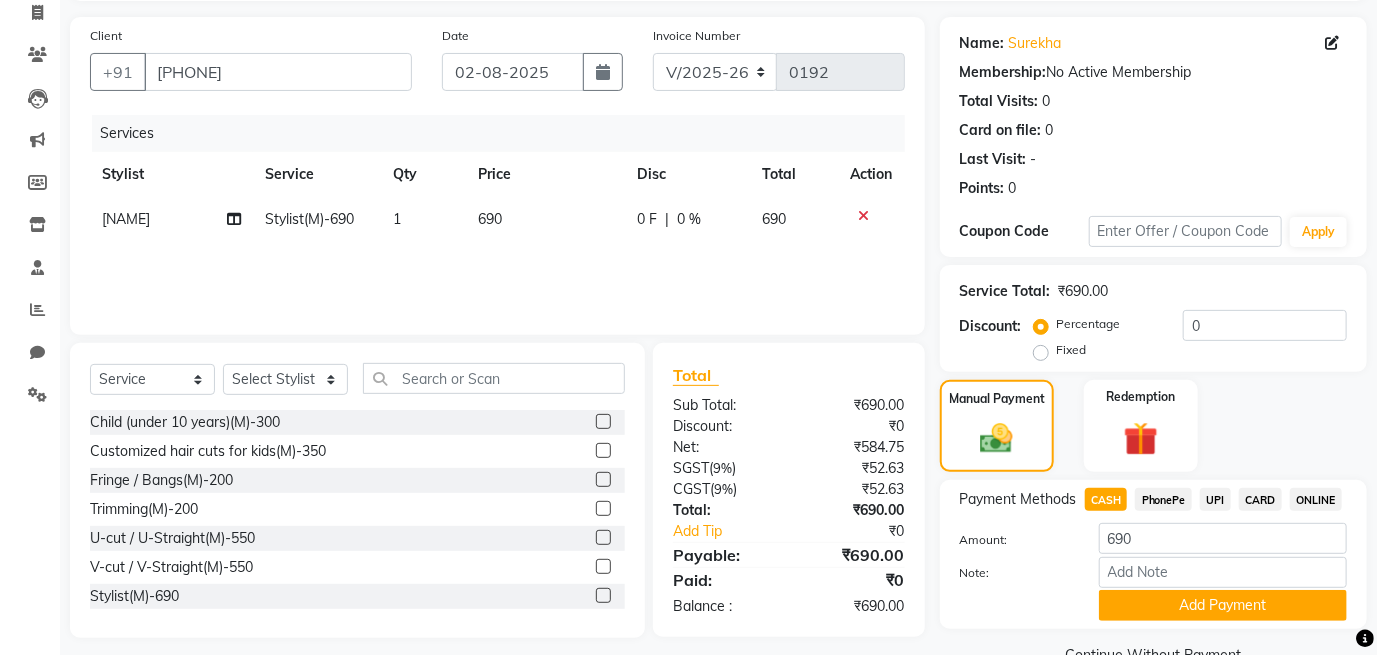 scroll, scrollTop: 178, scrollLeft: 0, axis: vertical 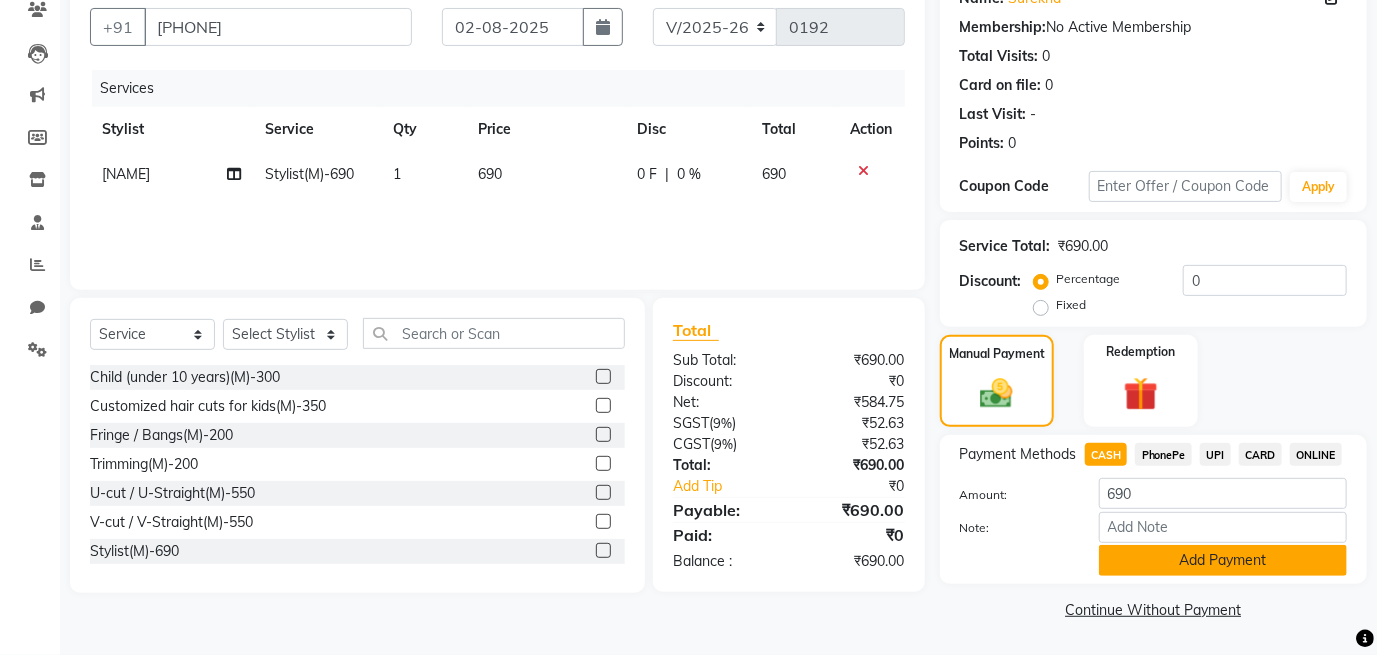 click on "Add Payment" 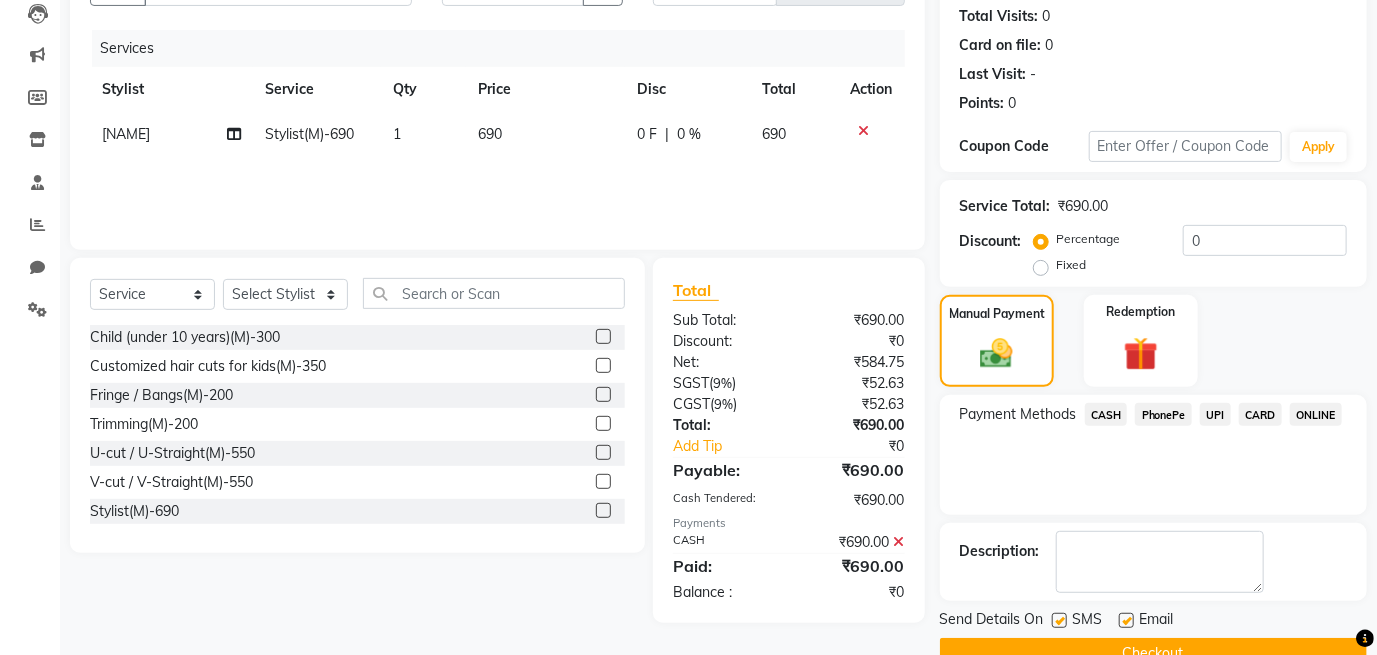 scroll, scrollTop: 260, scrollLeft: 0, axis: vertical 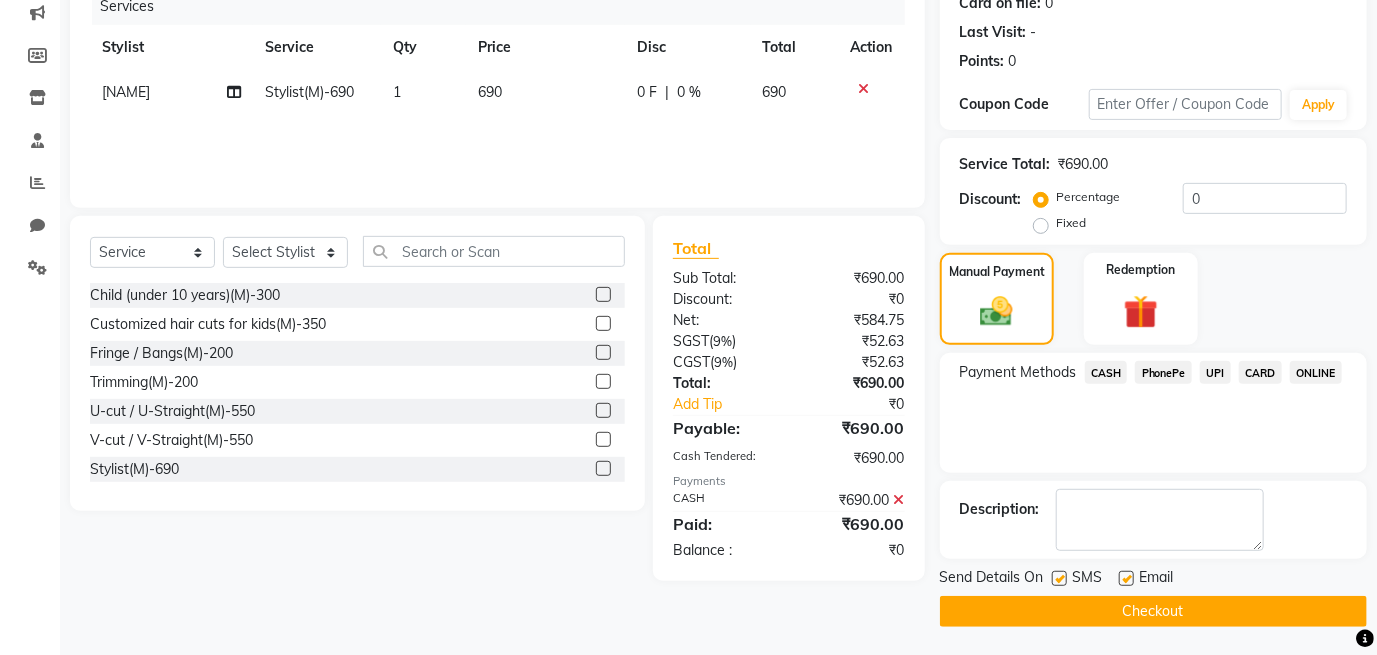 click 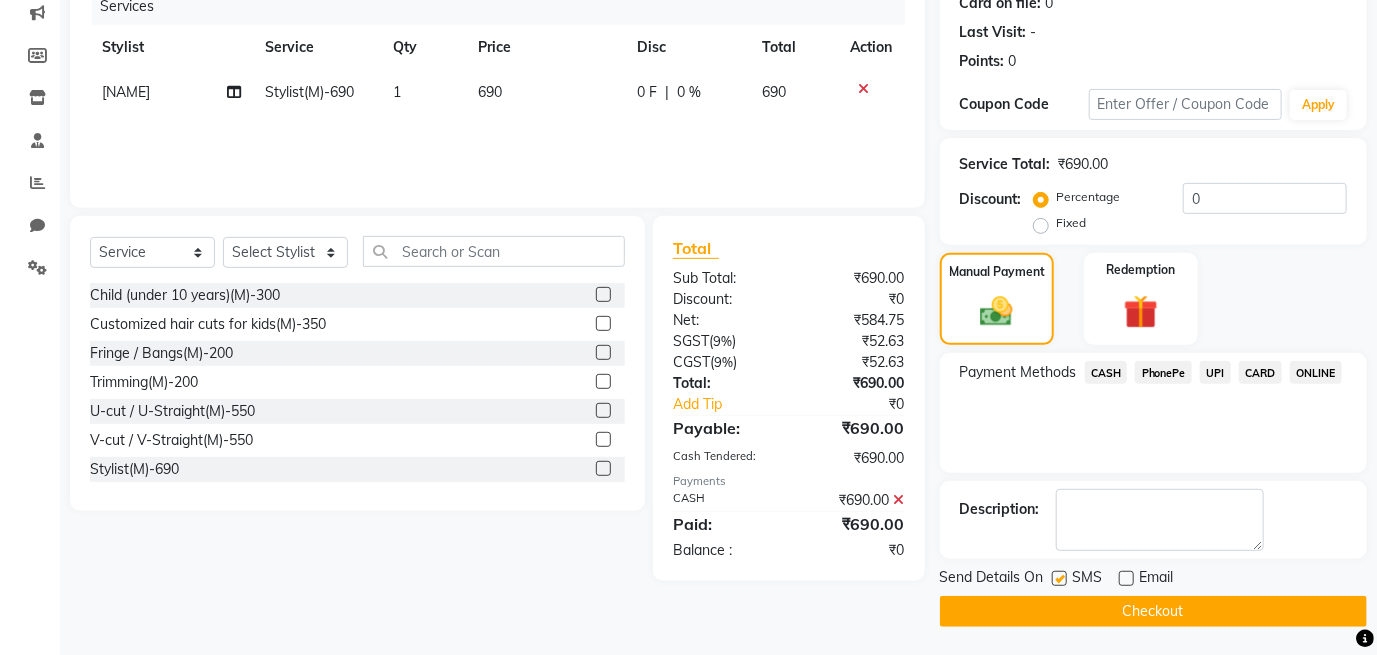 click on "Checkout" 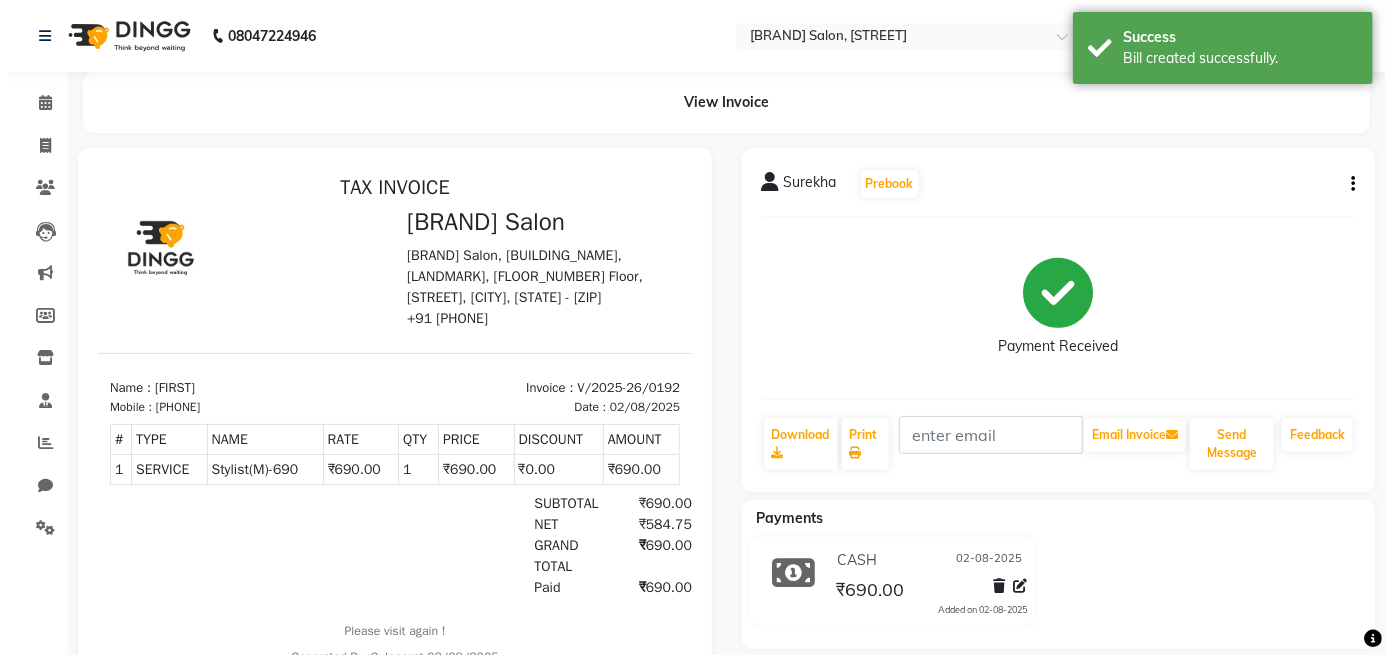 scroll, scrollTop: 0, scrollLeft: 0, axis: both 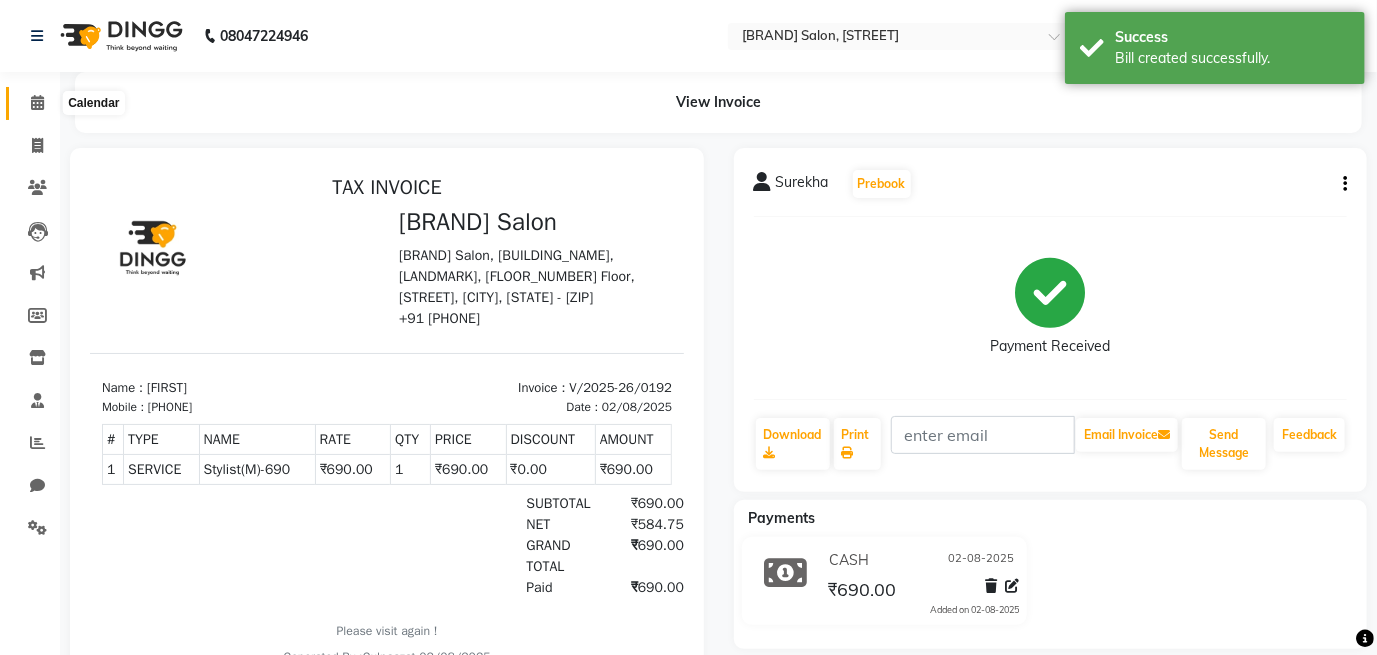 click 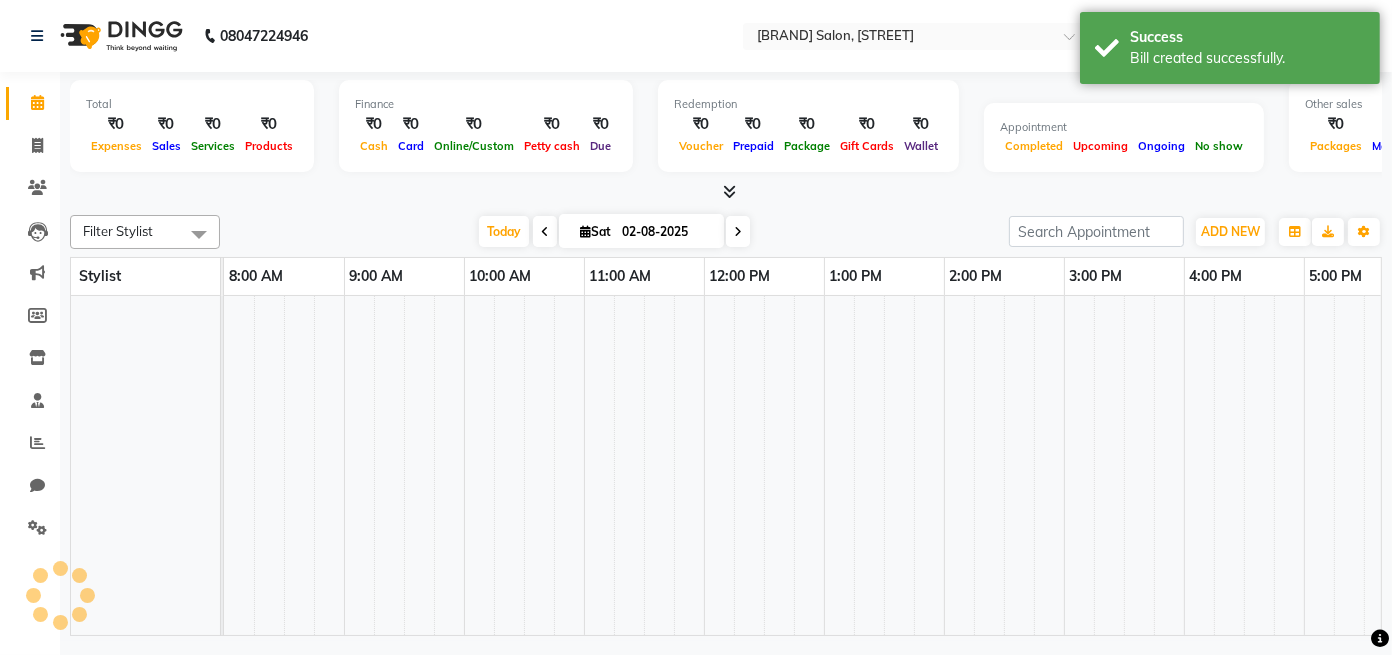 scroll, scrollTop: 0, scrollLeft: 0, axis: both 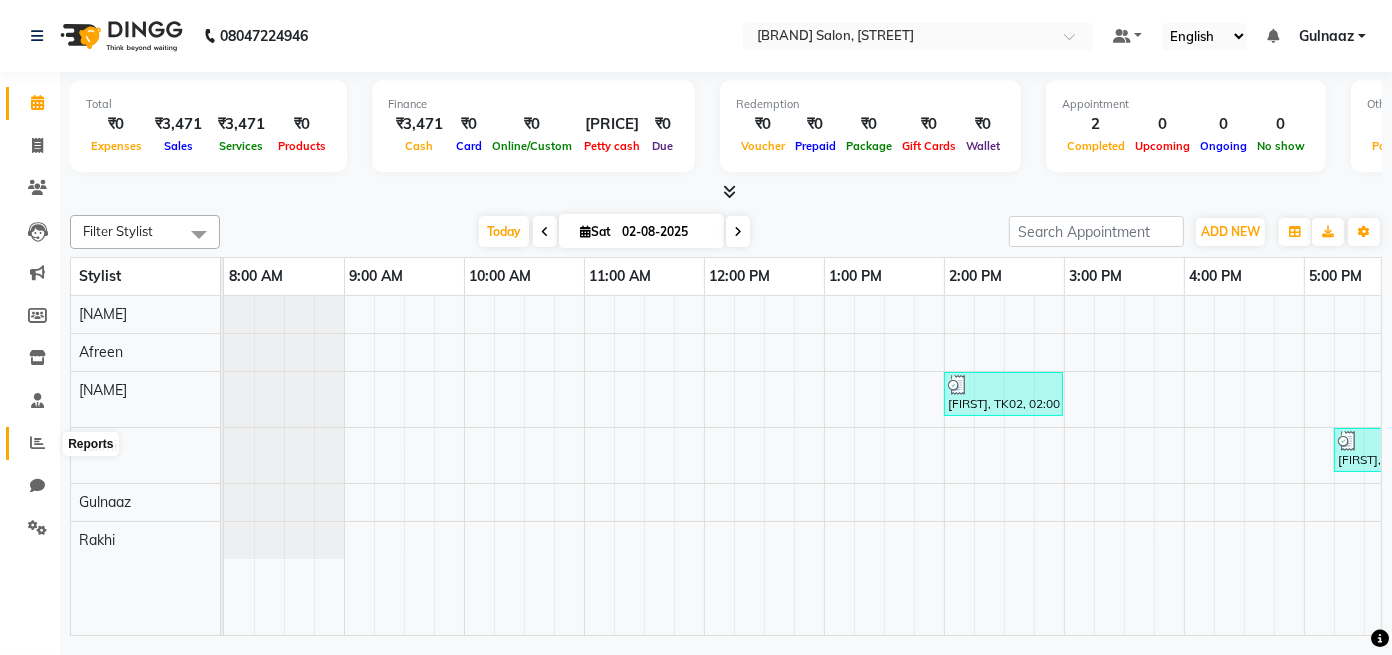 click 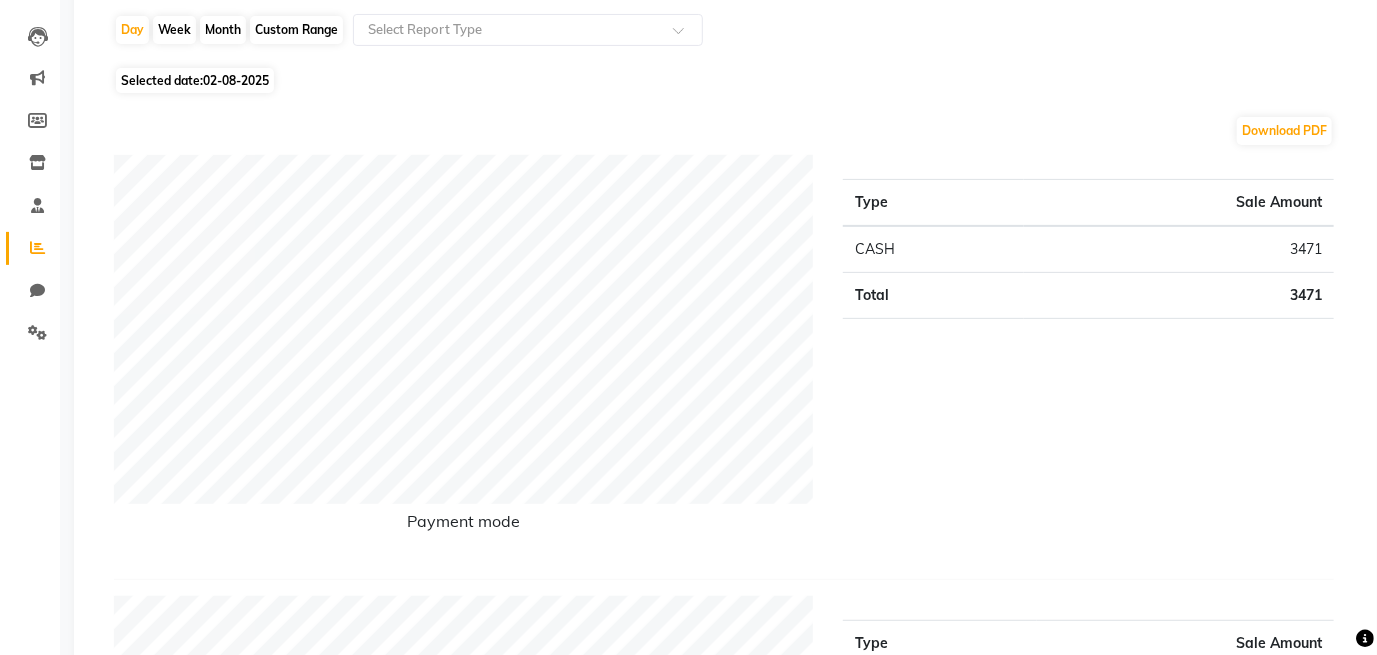 scroll, scrollTop: 213, scrollLeft: 0, axis: vertical 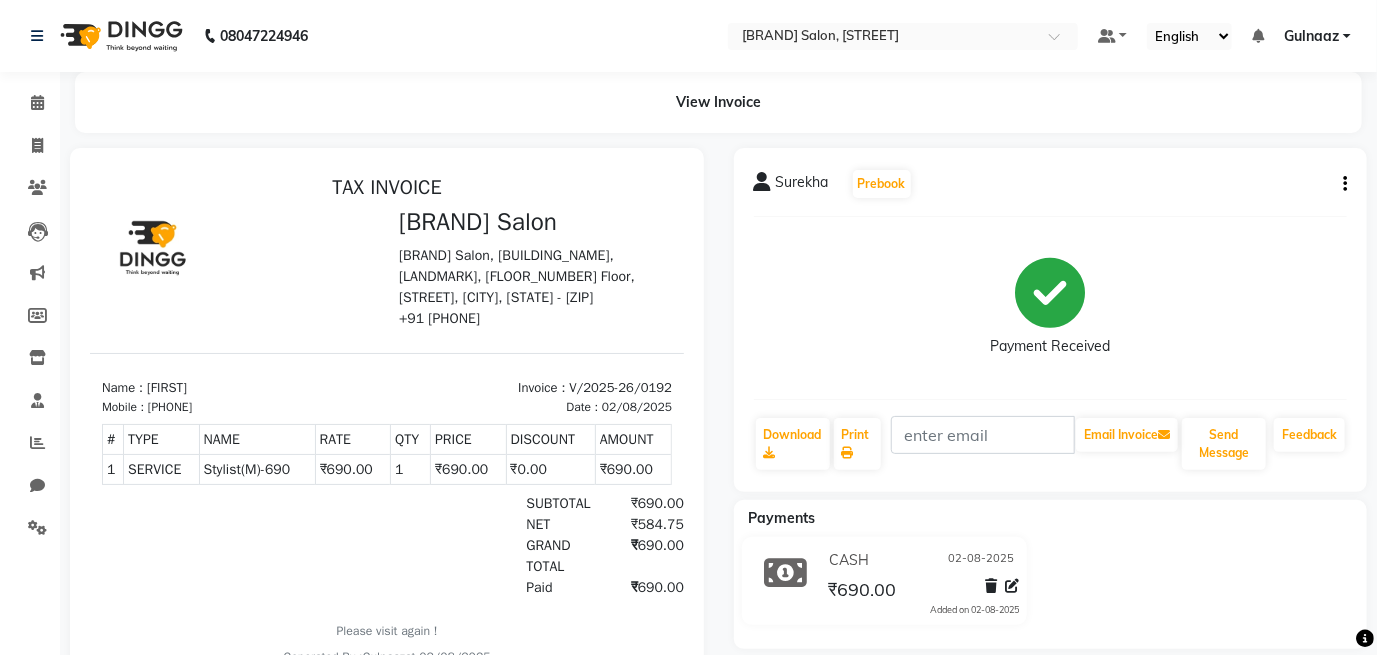 select on "service" 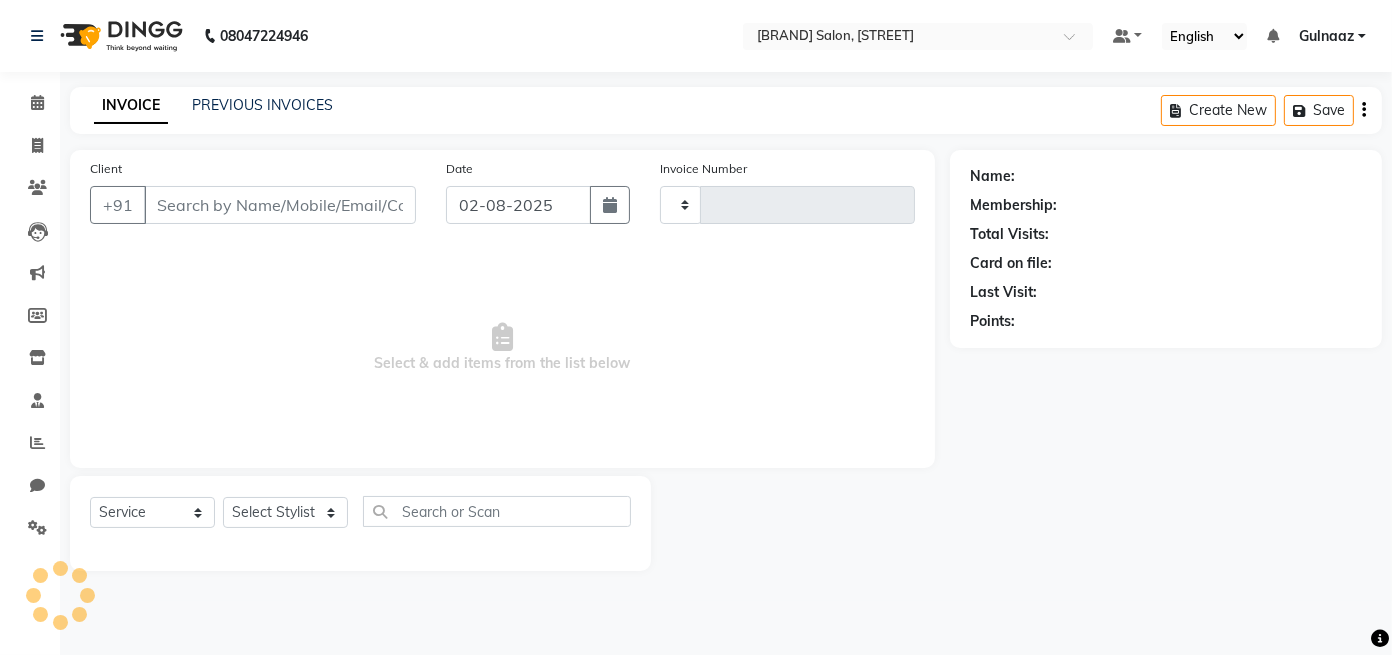 type on "0193" 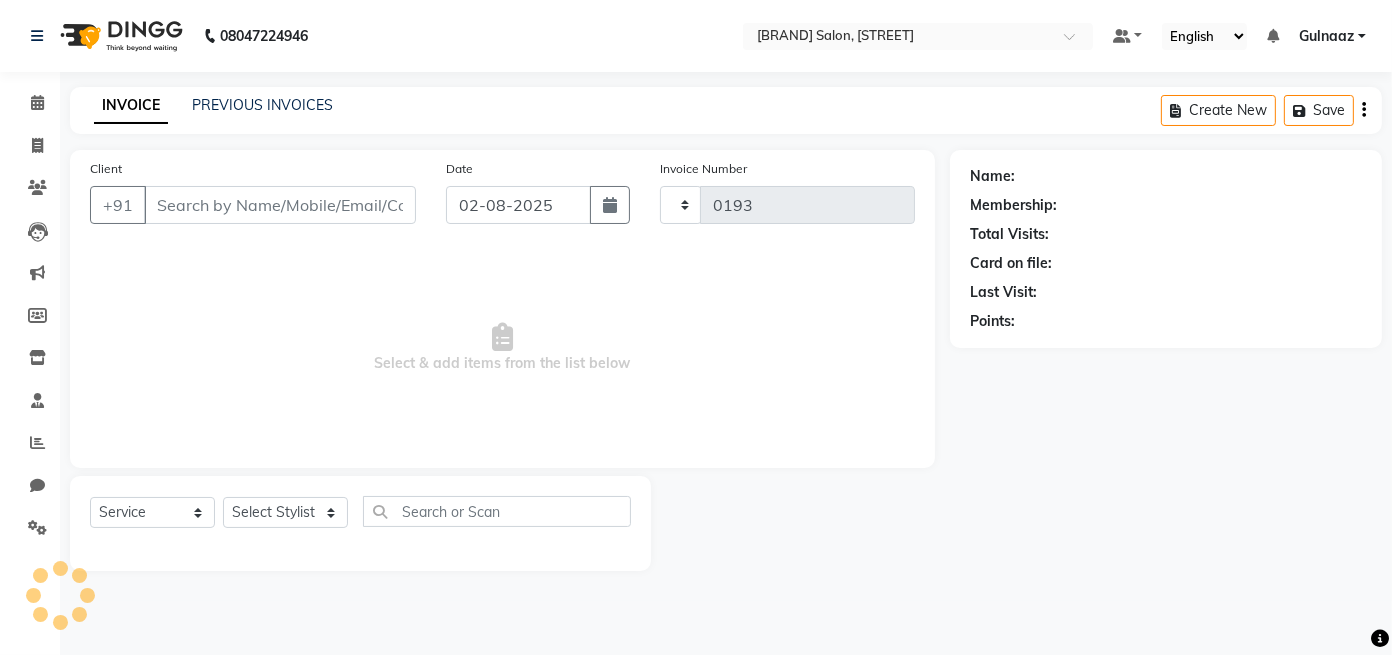 select on "8235" 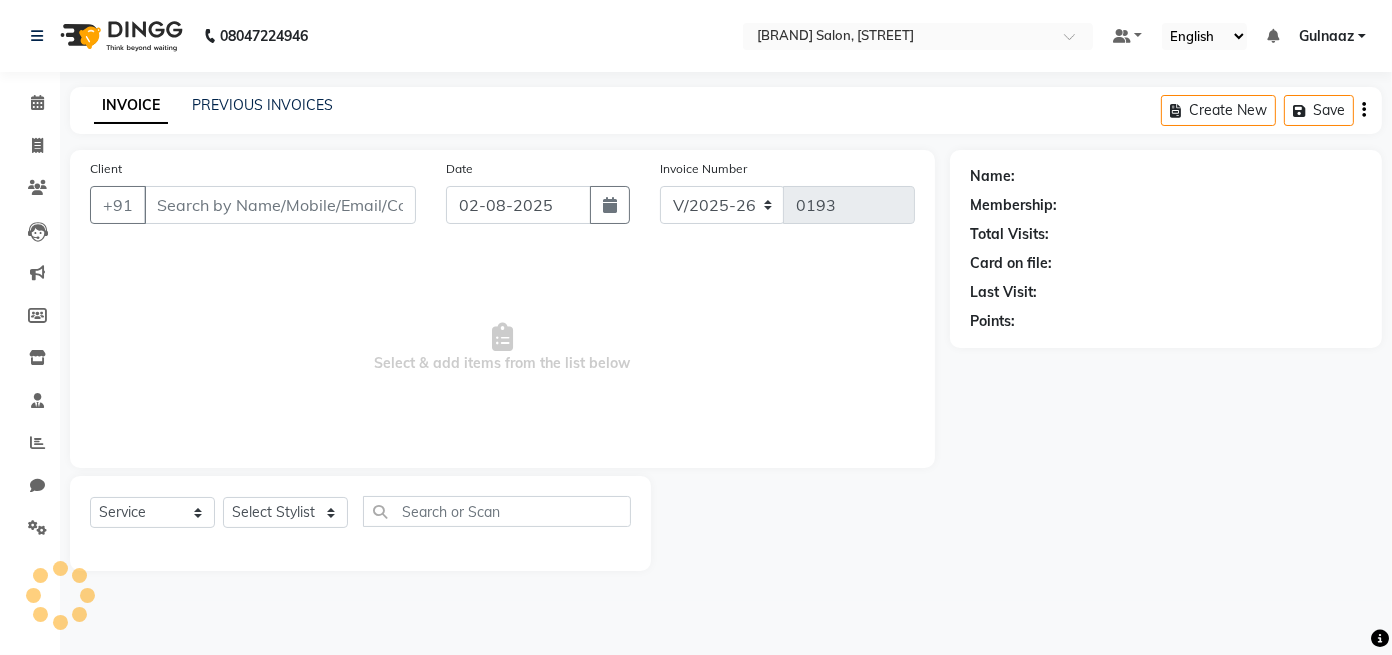 type on "[PHONE]" 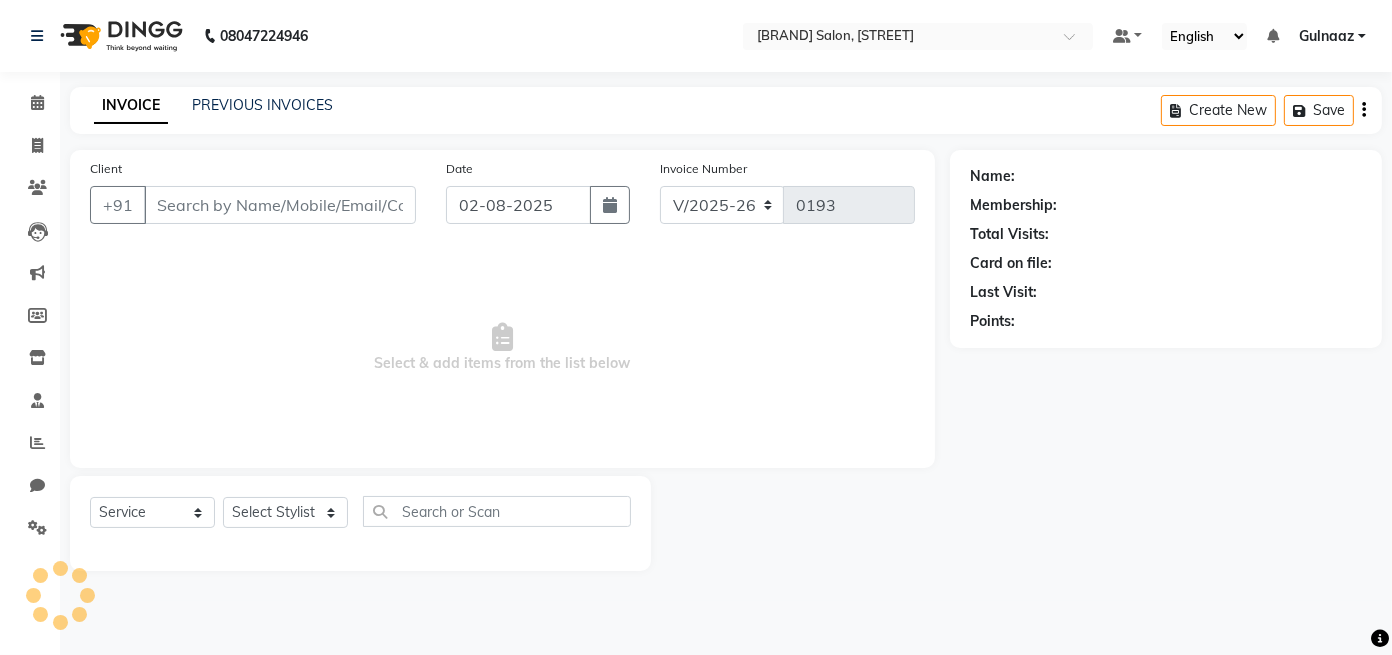 select on "[ZIP]" 